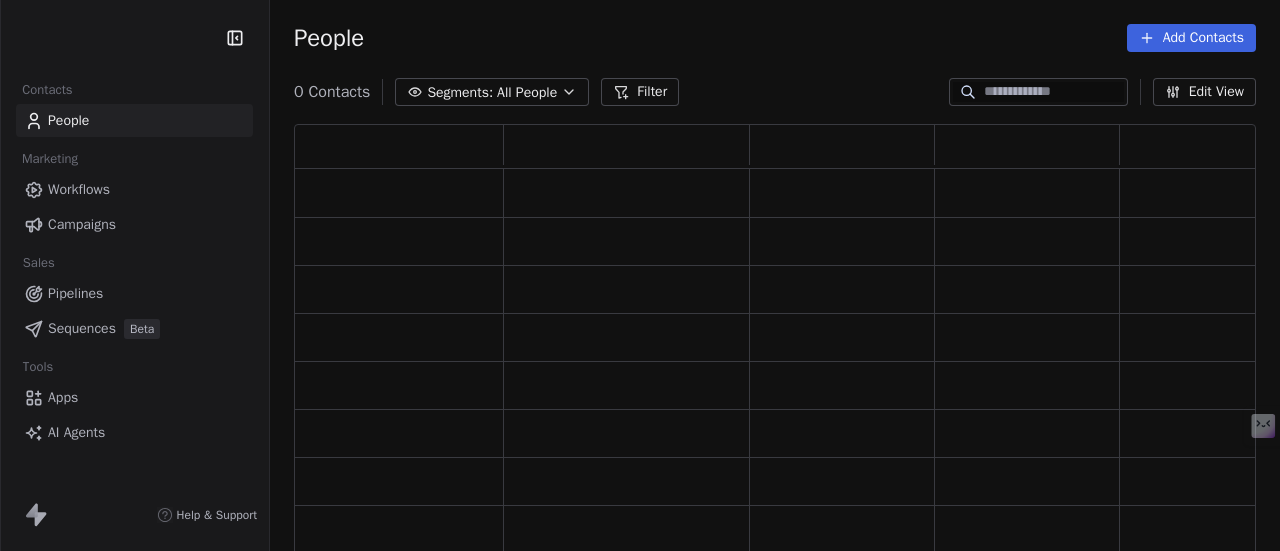 scroll, scrollTop: 0, scrollLeft: 0, axis: both 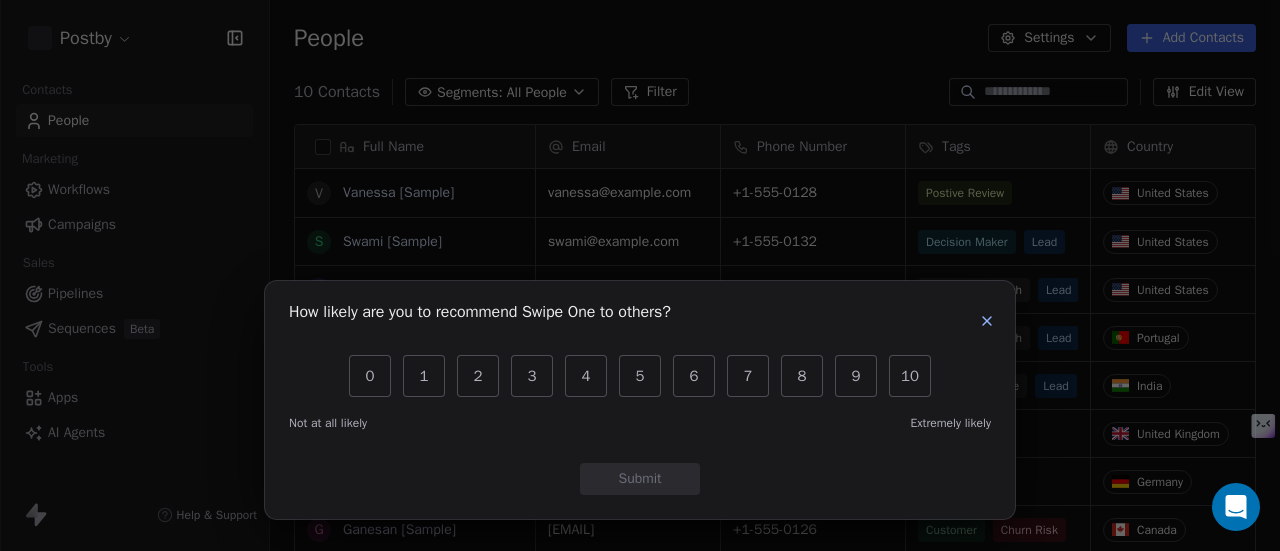 click 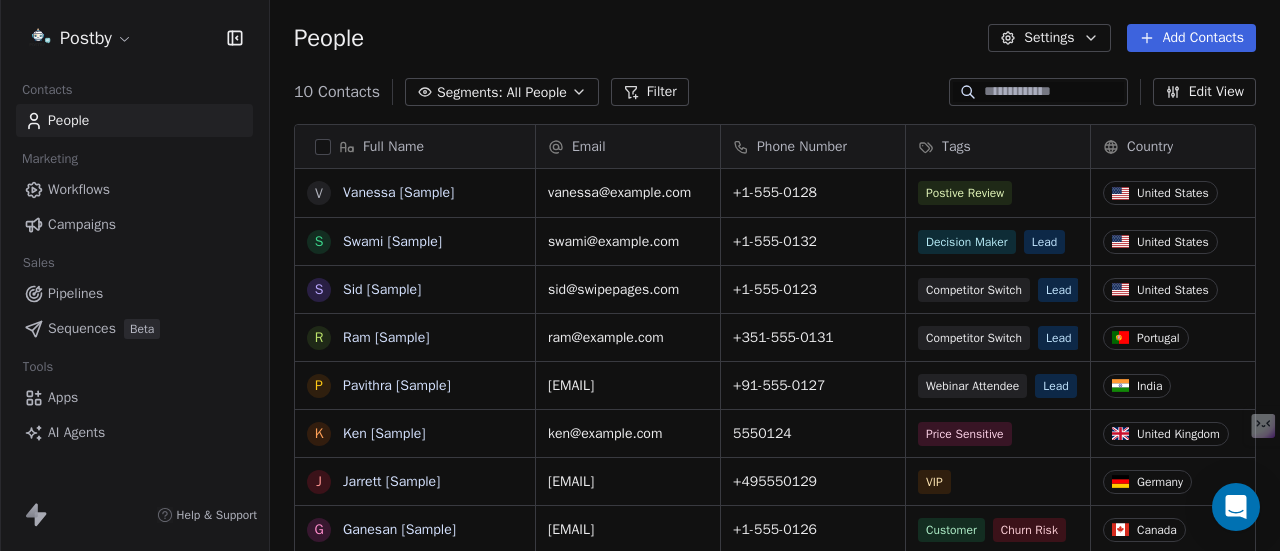 scroll, scrollTop: 16, scrollLeft: 16, axis: both 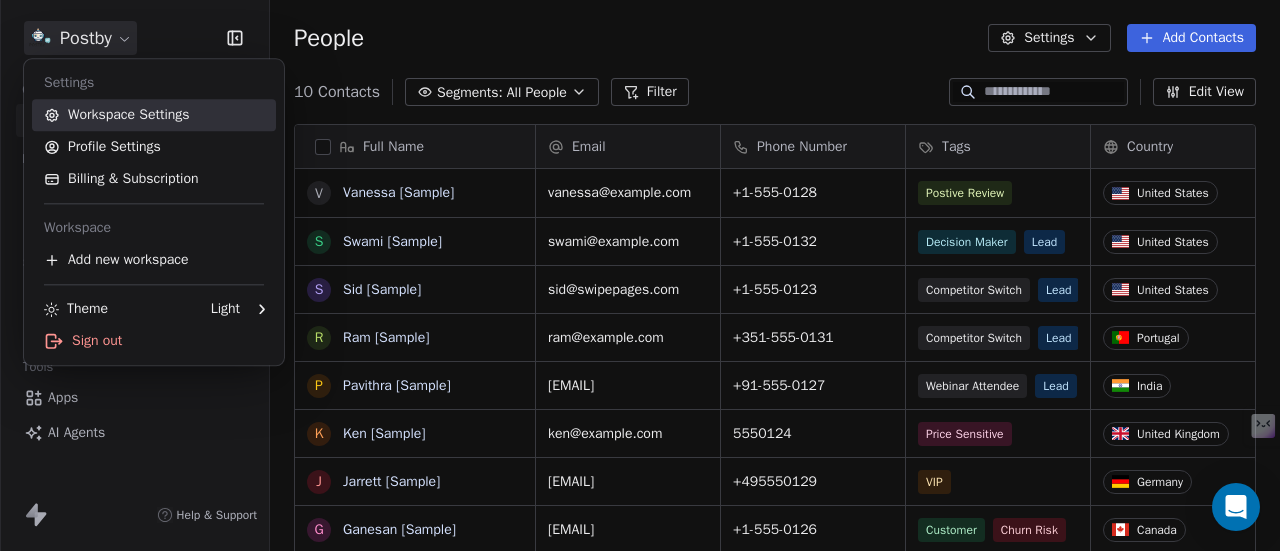 click on "Workspace Settings" at bounding box center (154, 115) 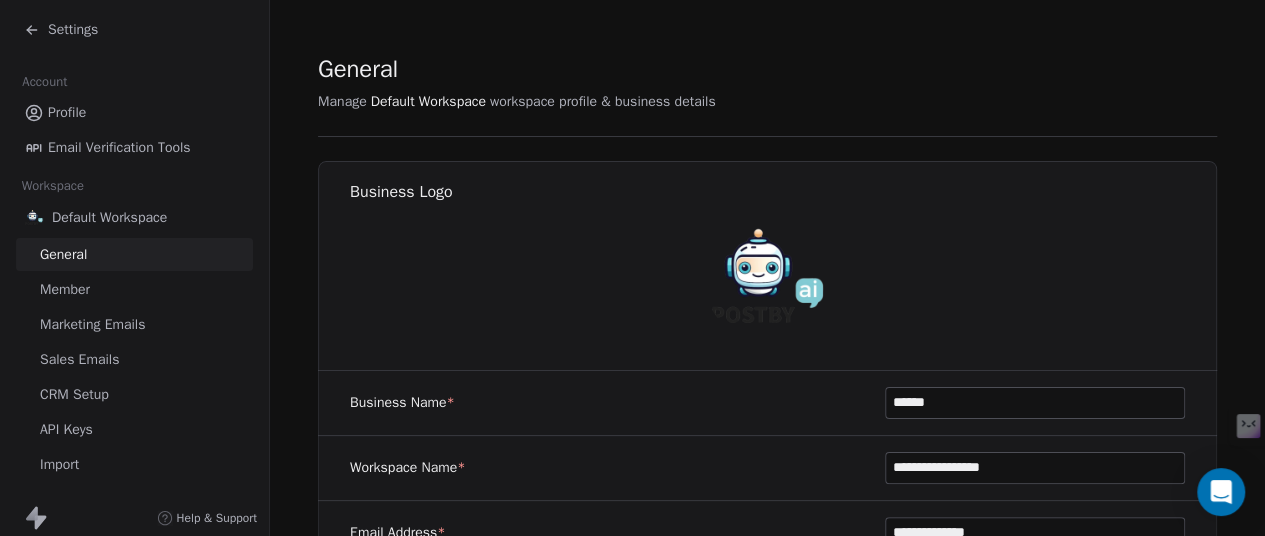 scroll, scrollTop: 0, scrollLeft: 0, axis: both 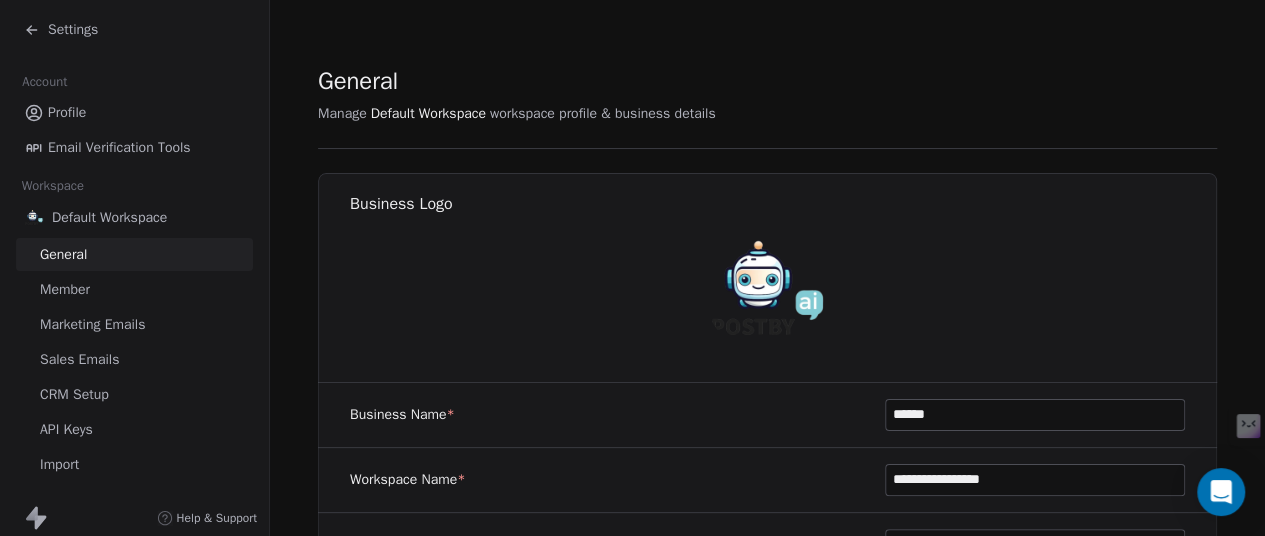 click on "CRM Setup" at bounding box center [74, 394] 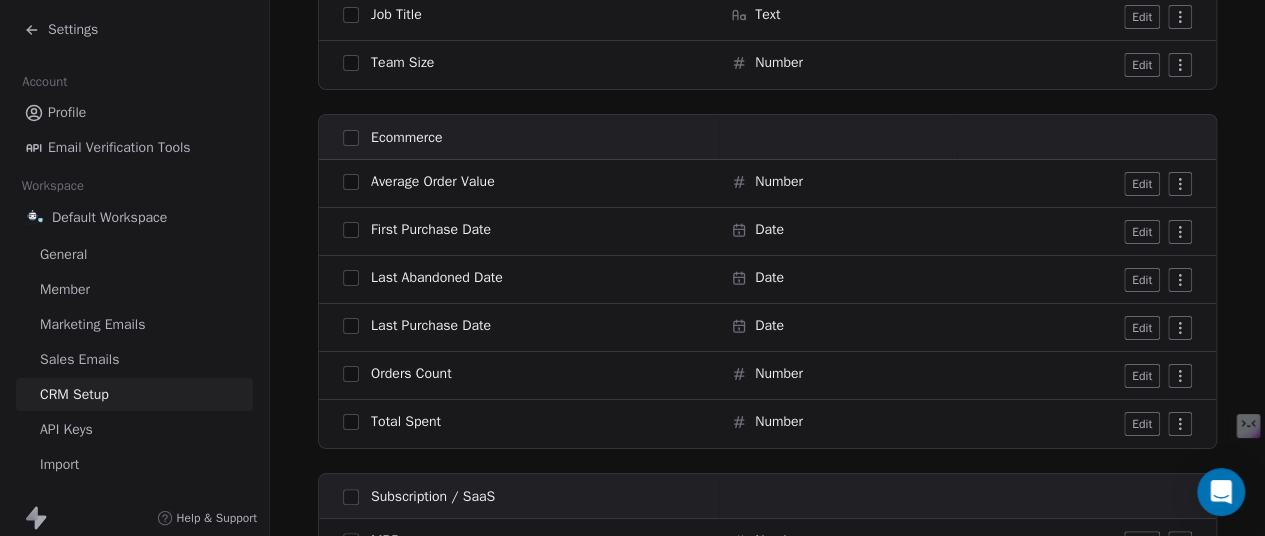 scroll, scrollTop: 2099, scrollLeft: 0, axis: vertical 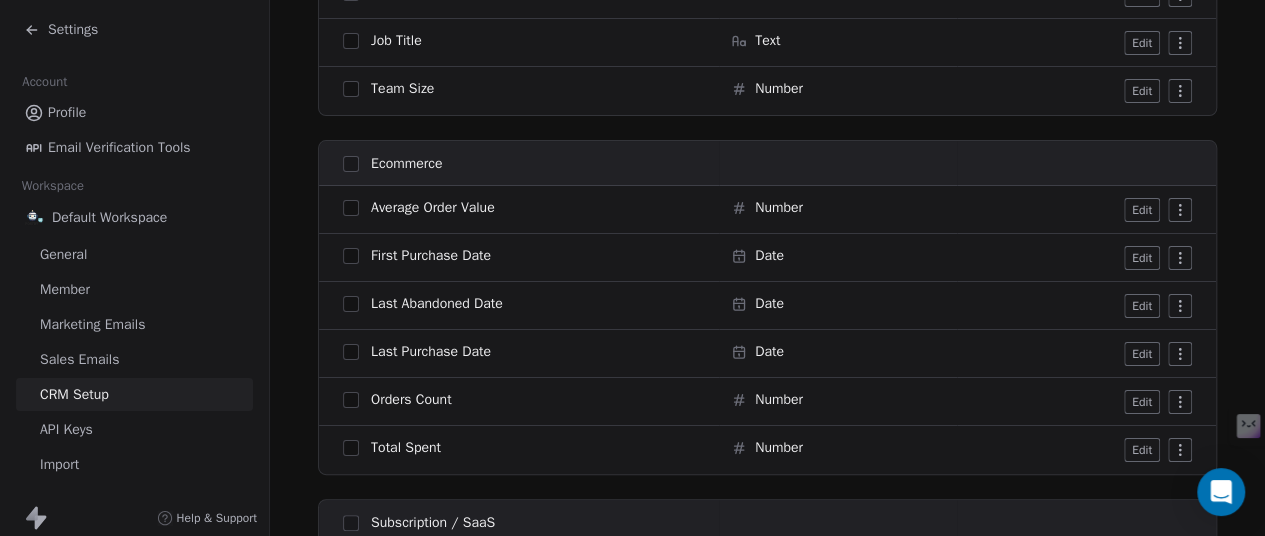 click on "Sales Emails" at bounding box center (79, 359) 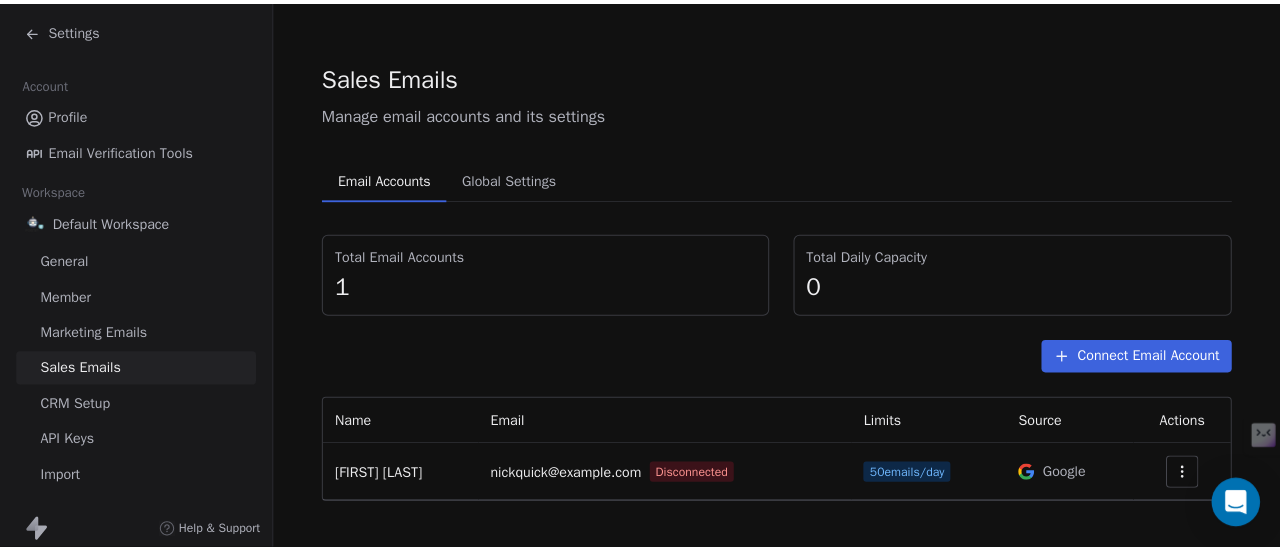 scroll, scrollTop: 8, scrollLeft: 0, axis: vertical 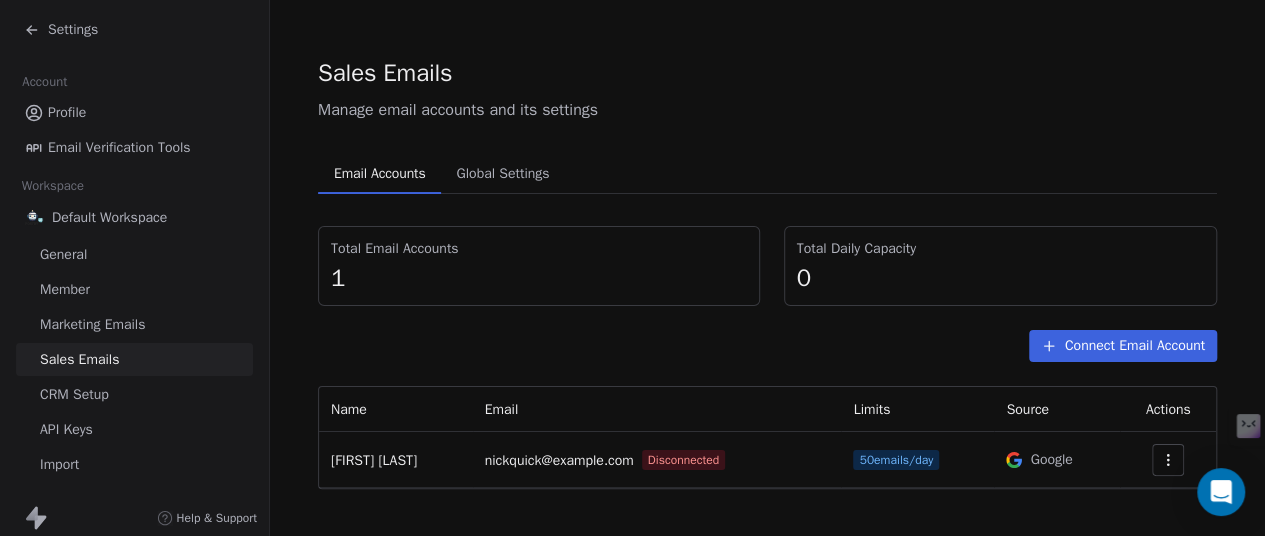 click on "Connect Email Account" at bounding box center (1123, 346) 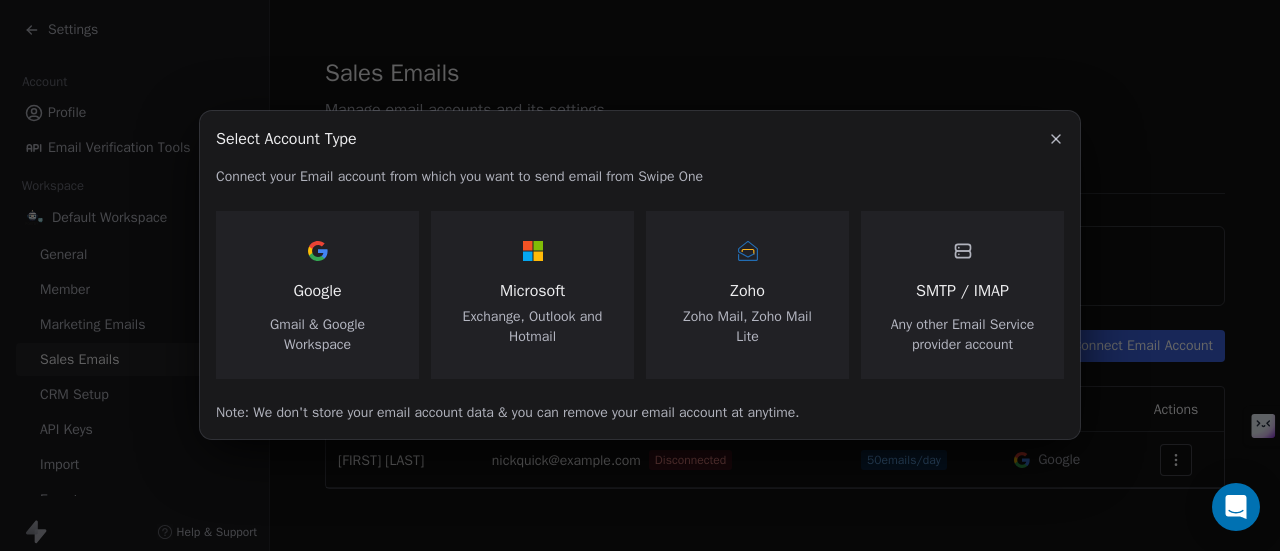 click on "SMTP / IMAP Any other Email Service provider account" at bounding box center [962, 295] 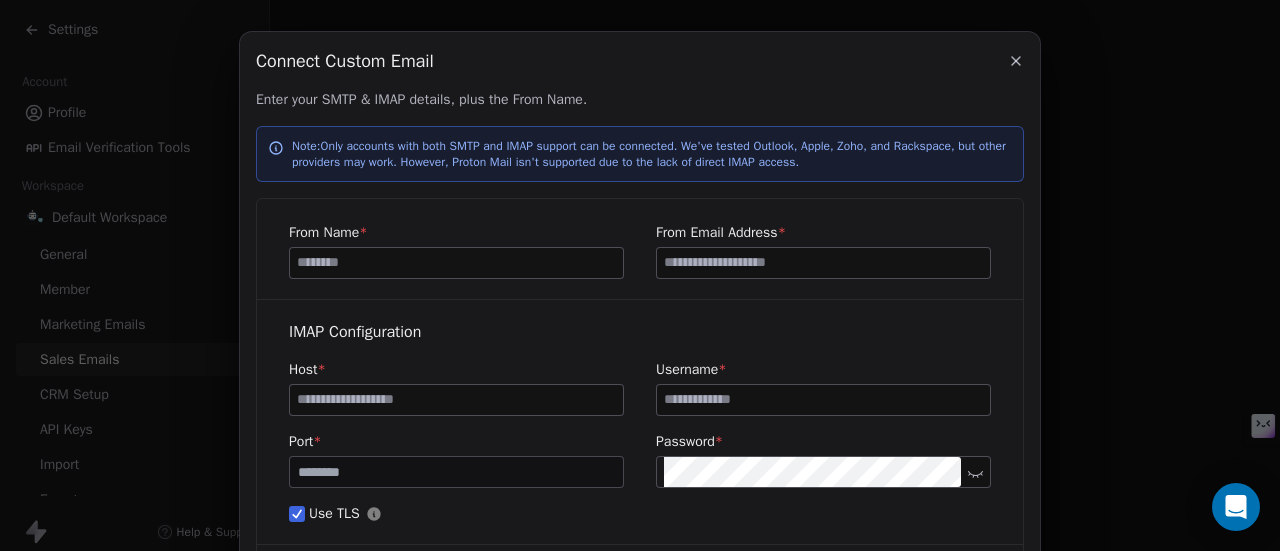 scroll, scrollTop: 0, scrollLeft: 0, axis: both 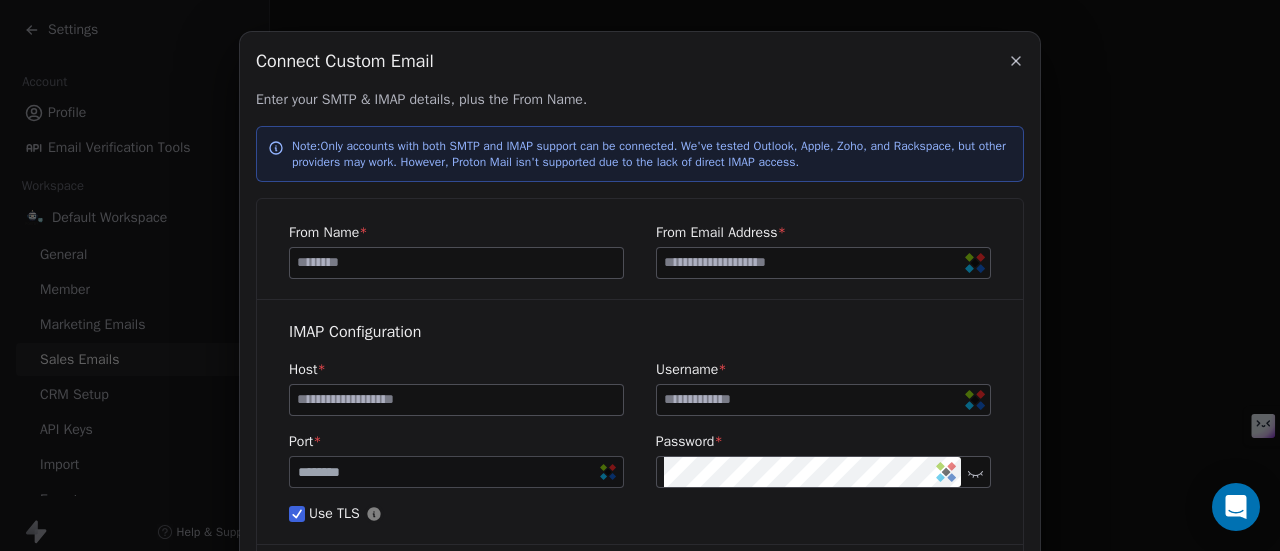 click 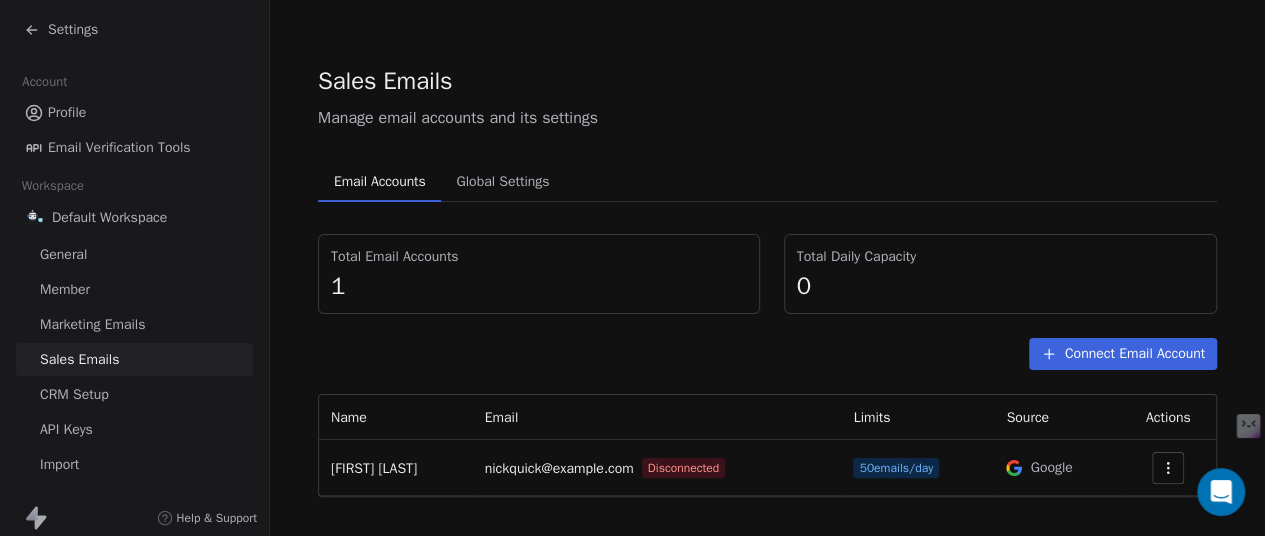 scroll, scrollTop: 8, scrollLeft: 0, axis: vertical 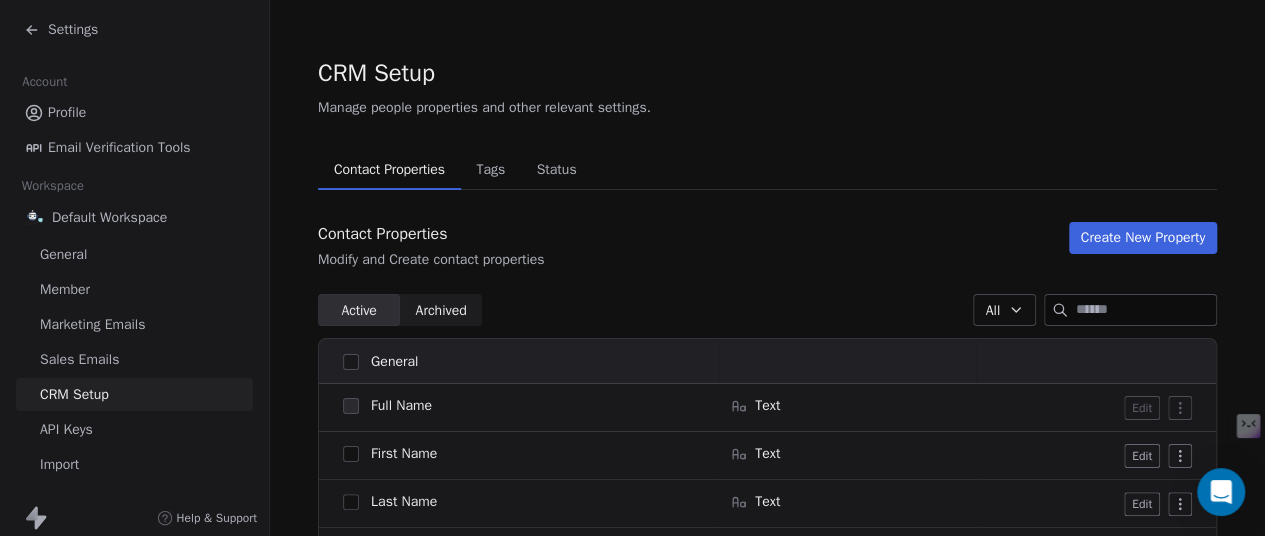 click on "Settings" at bounding box center (73, 30) 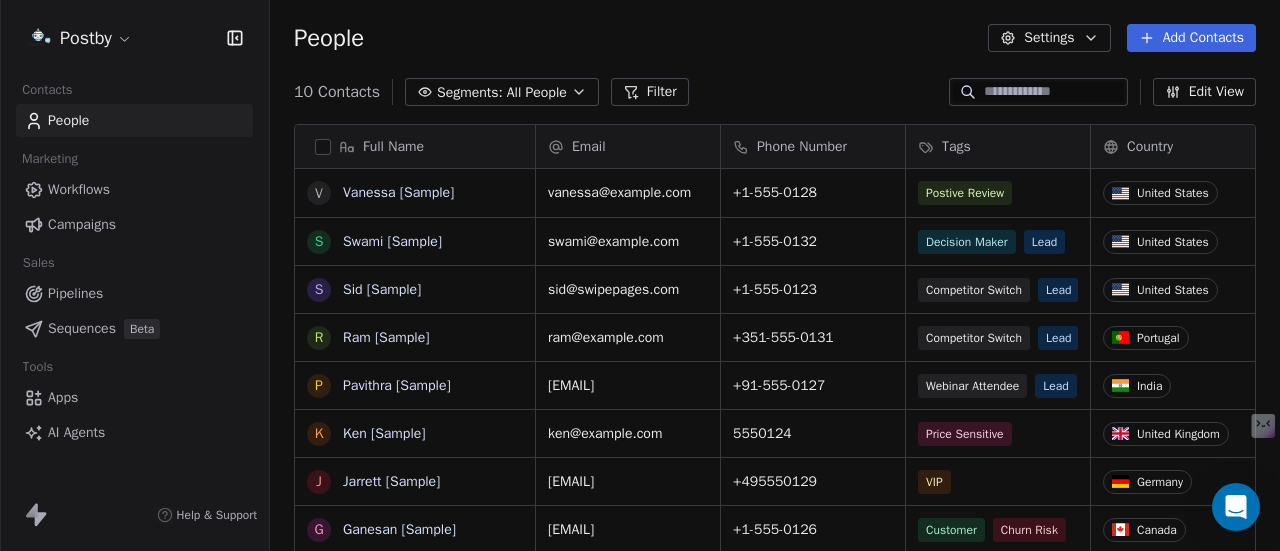 scroll, scrollTop: 16, scrollLeft: 16, axis: both 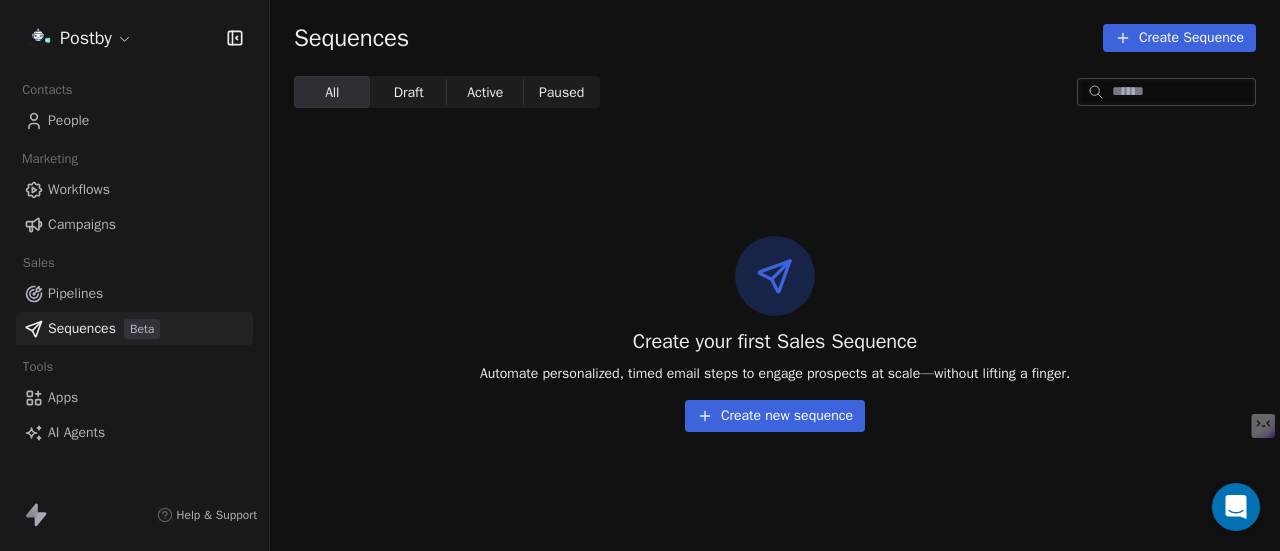 click on "Create new sequence" at bounding box center [775, 416] 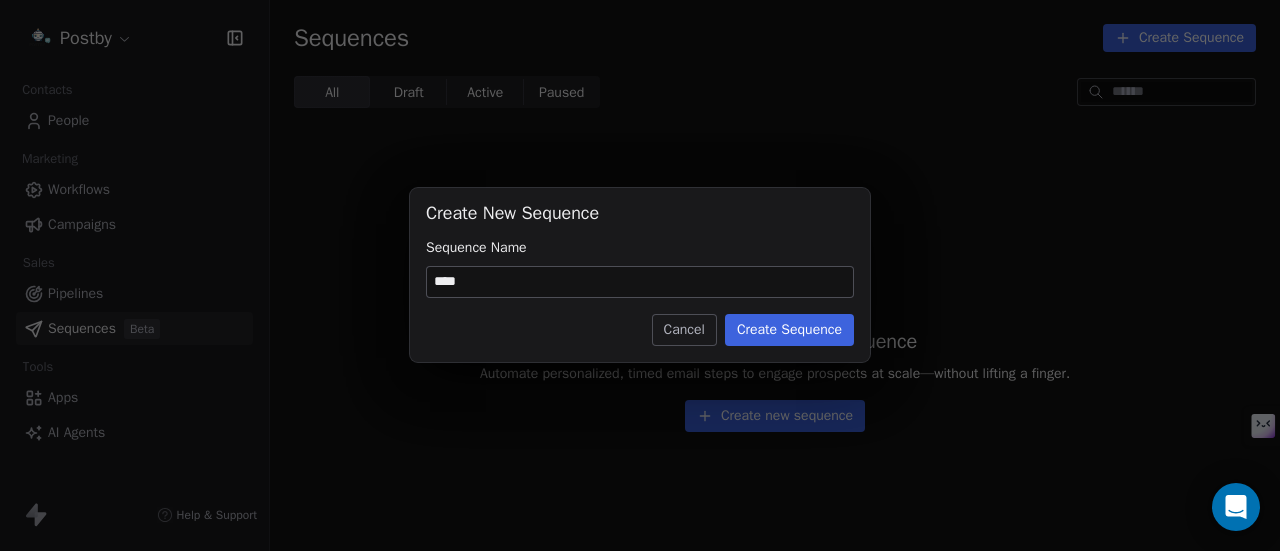 type on "****" 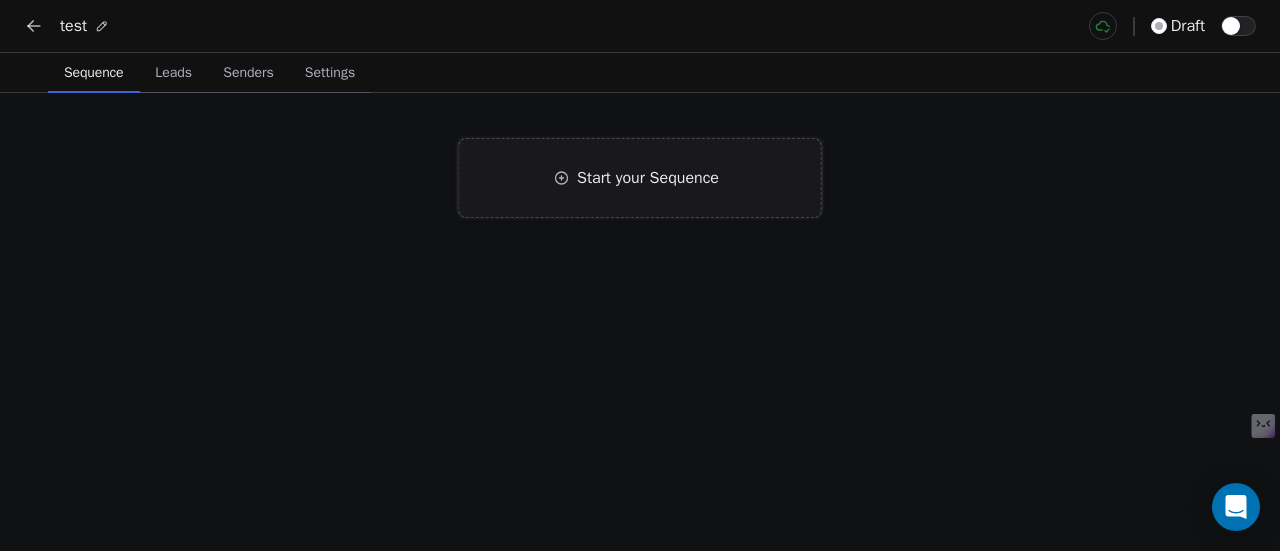 click on "Start your Sequence" at bounding box center (648, 178) 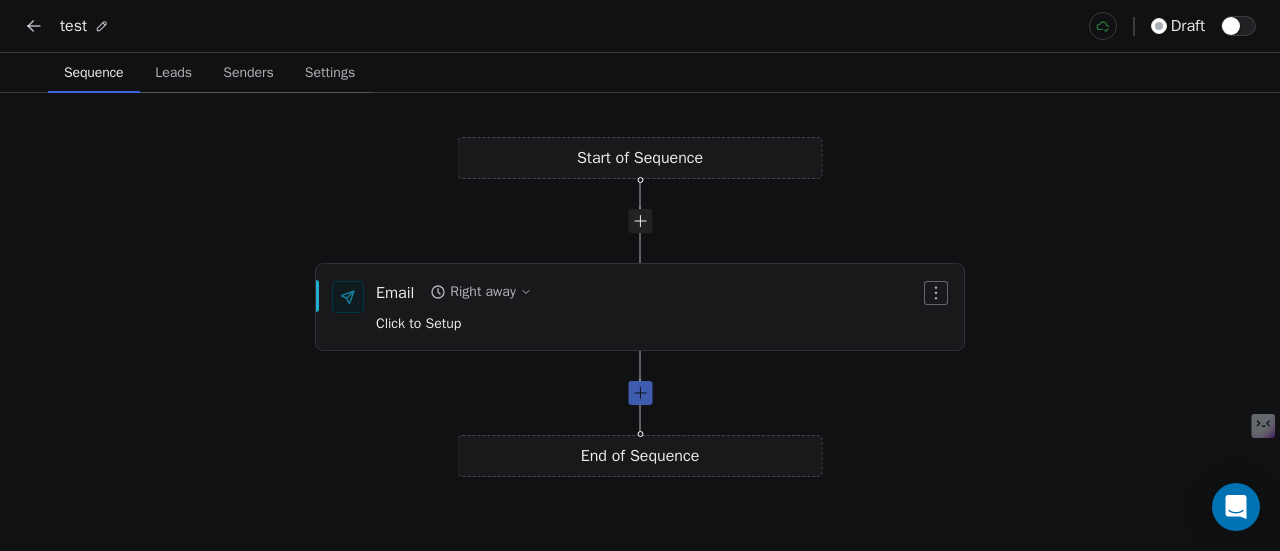 click at bounding box center [640, 393] 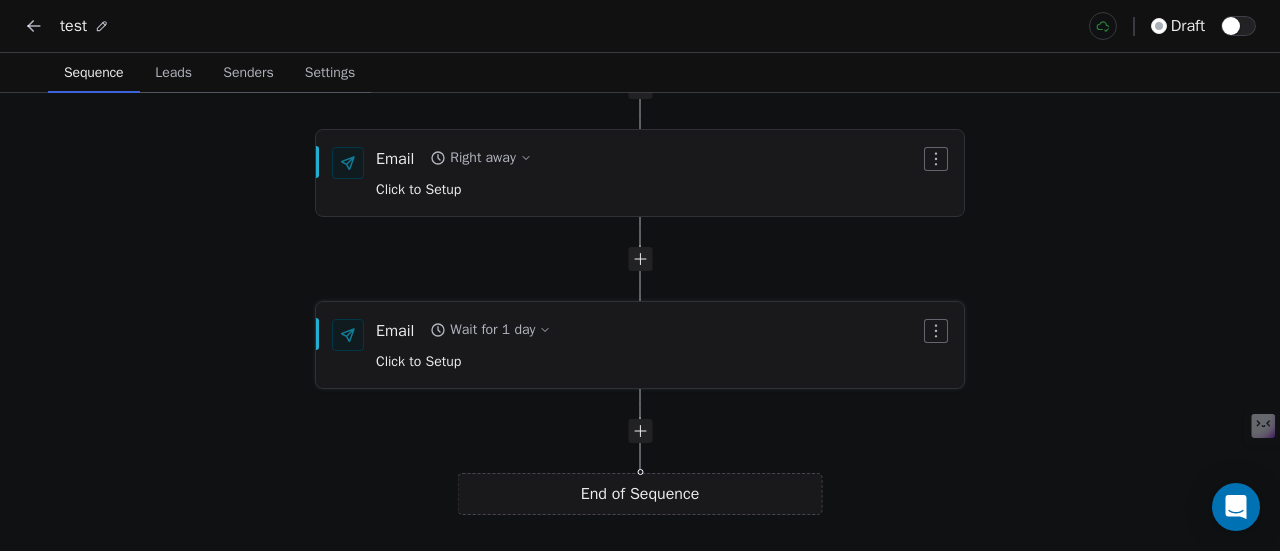 click 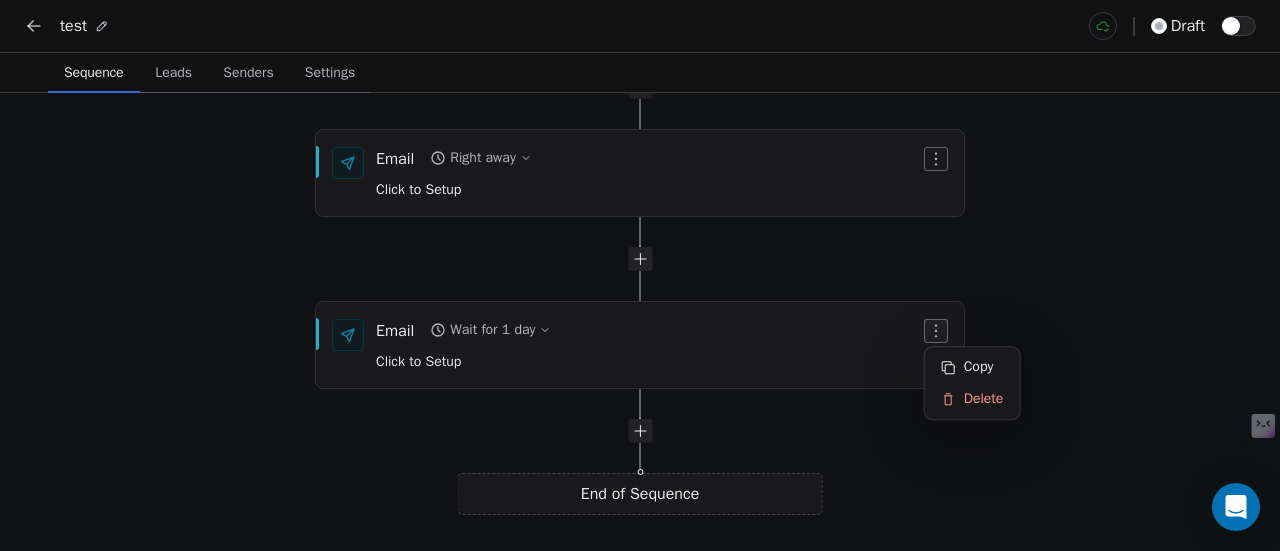 click on "test draft Sequence Sequence Leads Leads Senders Senders Settings Settings Start of Sequence Email Right away Click to Setup End of Sequence Email Wait for 1 day Click to Setup React Flow Press enter or space to select a node. You can then use the arrow keys to move the node around.  Press delete to remove it and escape to cancel.   Press enter or space to select an edge. You can then press delete to remove it or escape to cancel.
Share via Nuelink
Your browser does not support iframes.
Copy  Delete" at bounding box center (640, 275) 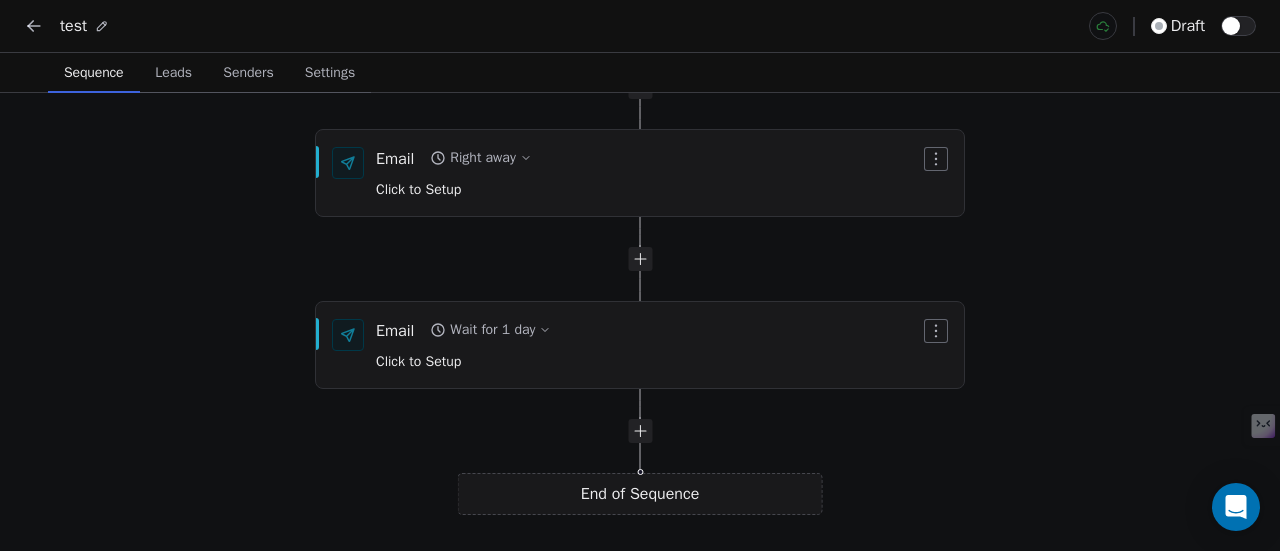 click on "Leads" at bounding box center (173, 73) 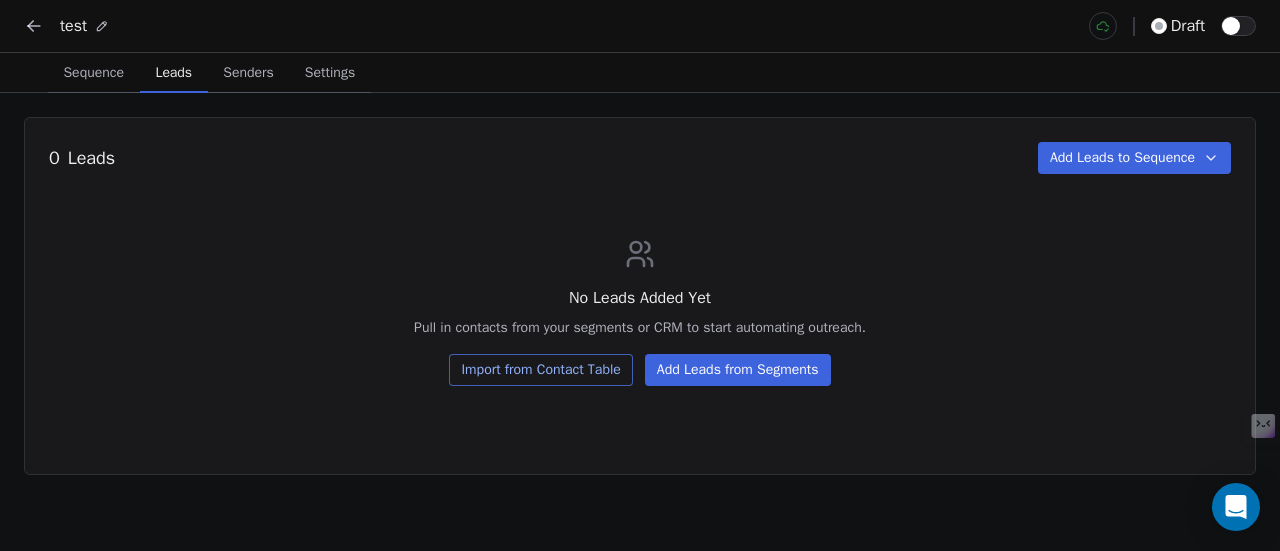 click on "Add Leads from Segments" at bounding box center (738, 370) 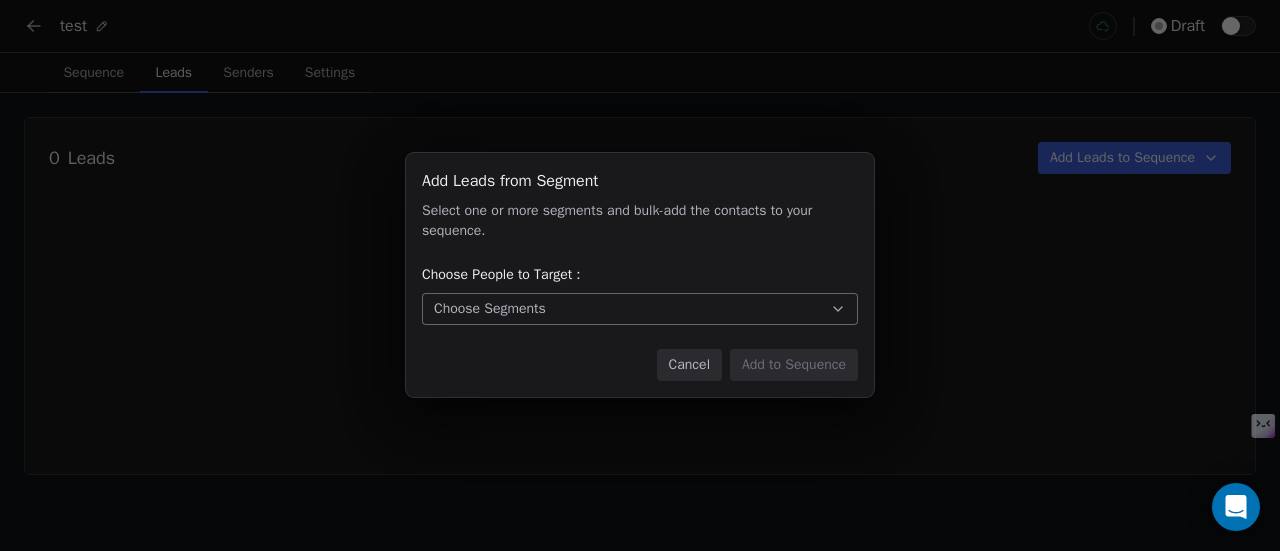click on "Choose Segments" at bounding box center (490, 309) 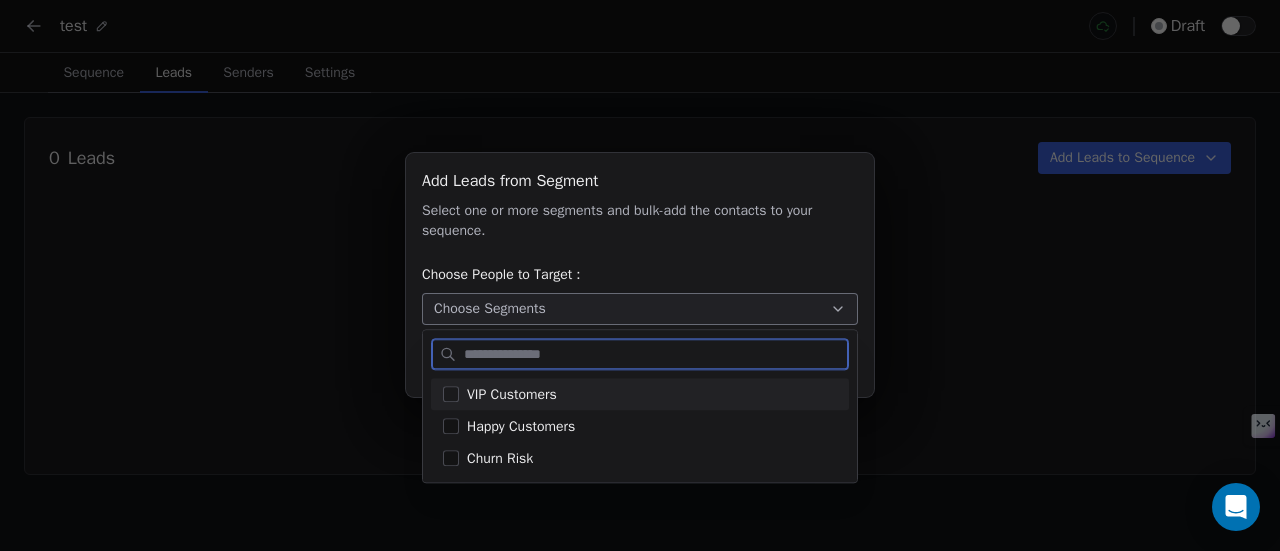 click at bounding box center (451, 394) 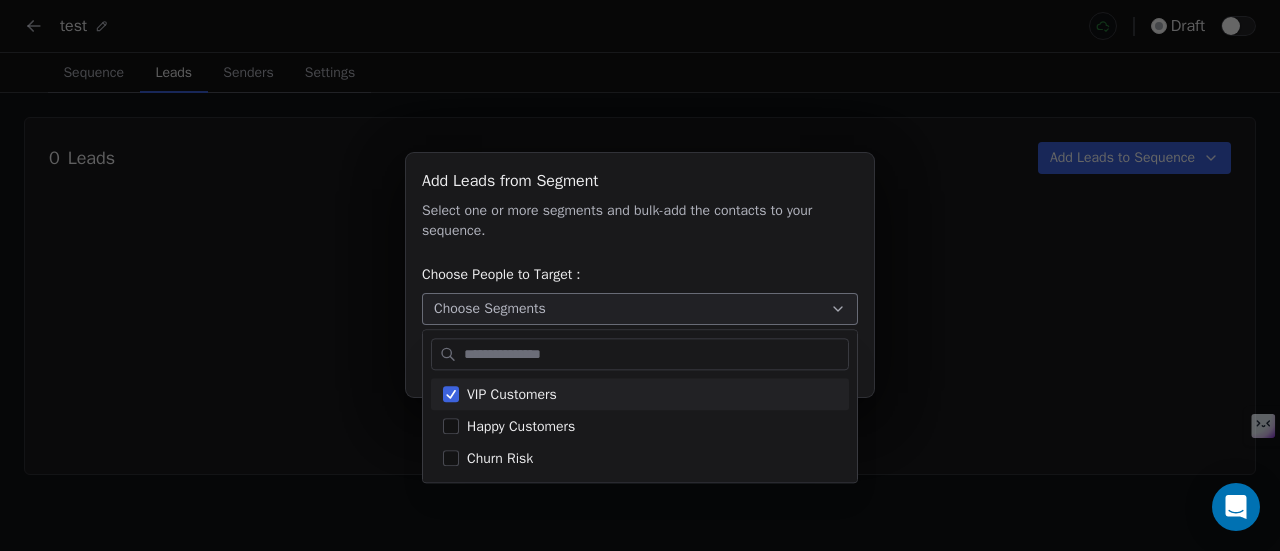 click on "Add Leads from Segment Add Leads from Segment Select one or more segments and bulk-add the contacts to your sequence. Choose People to Target : Choose Segments Cancel Add to Sequence" at bounding box center (640, 275) 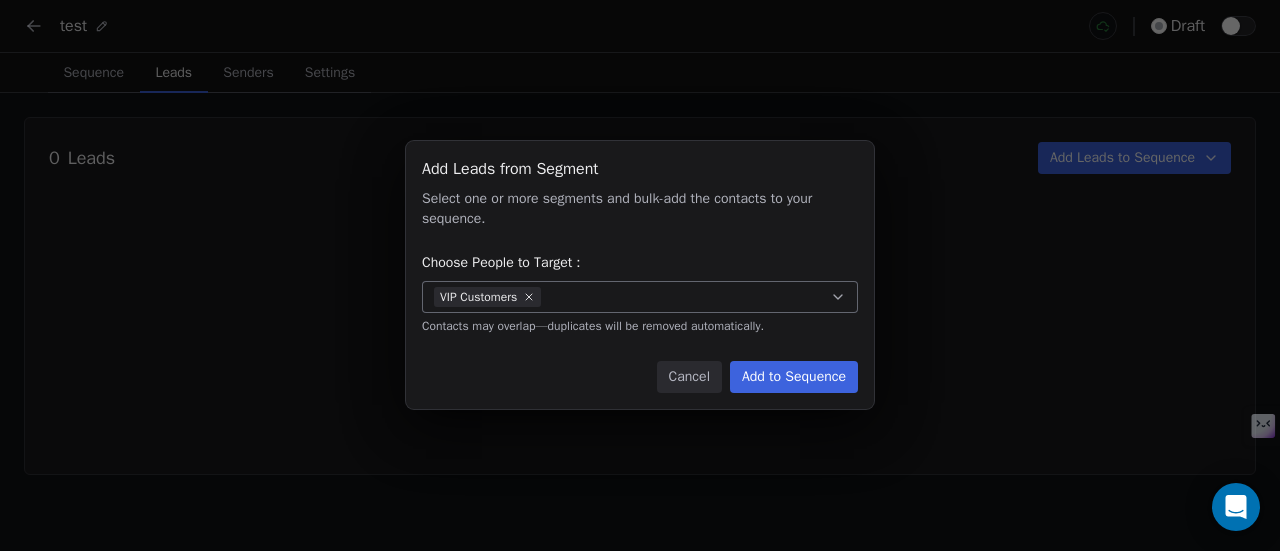 click on "Cancel" at bounding box center [689, 377] 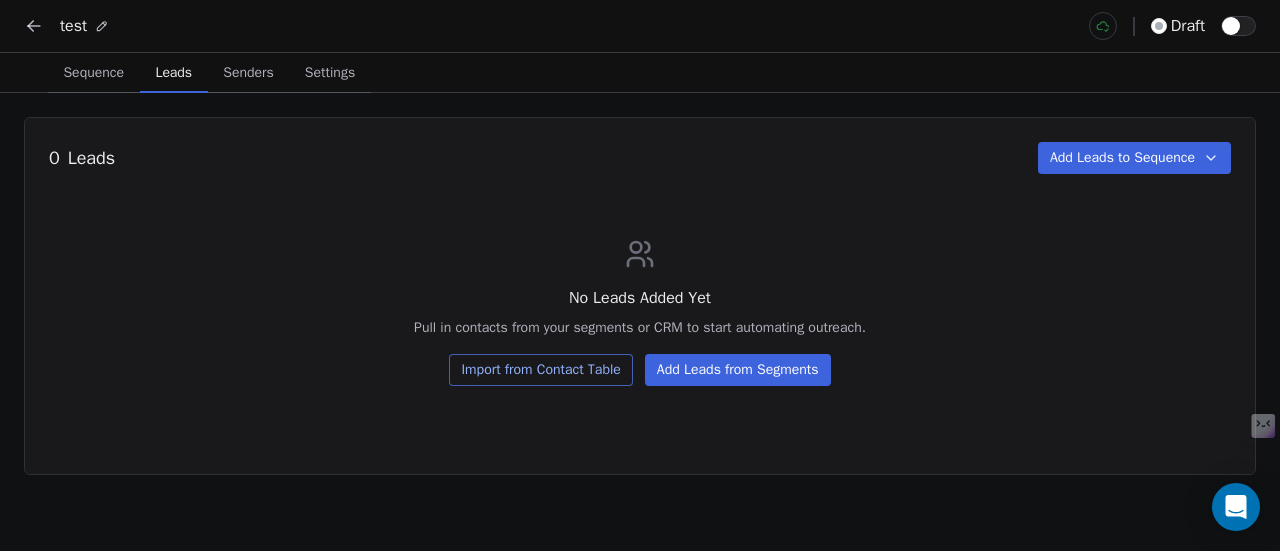 click on "Import from Contact Table" at bounding box center (540, 370) 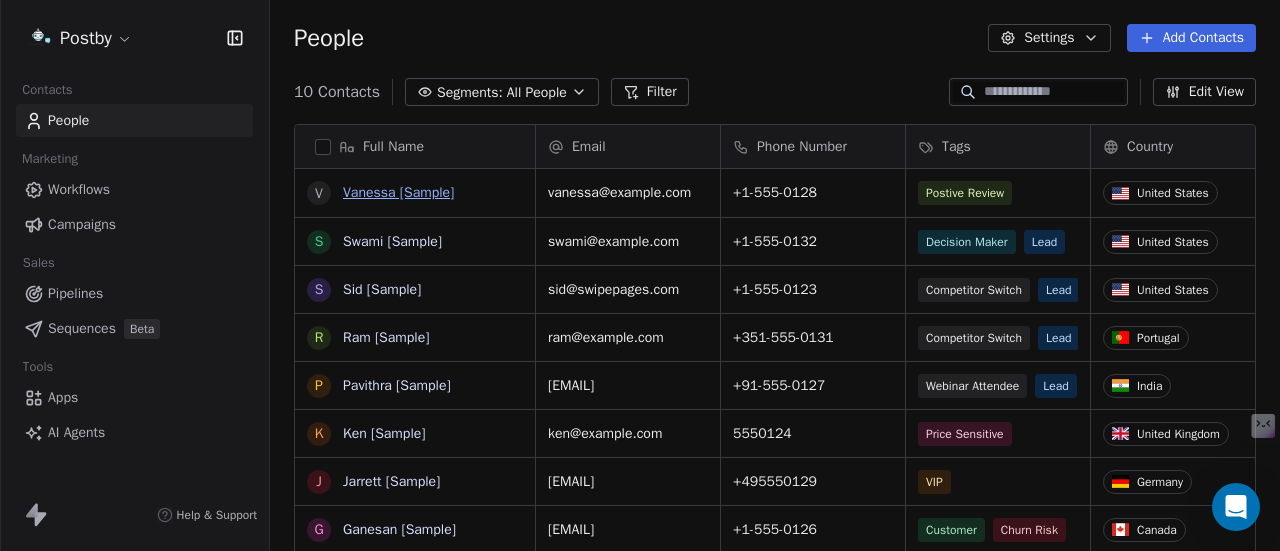 scroll, scrollTop: 16, scrollLeft: 16, axis: both 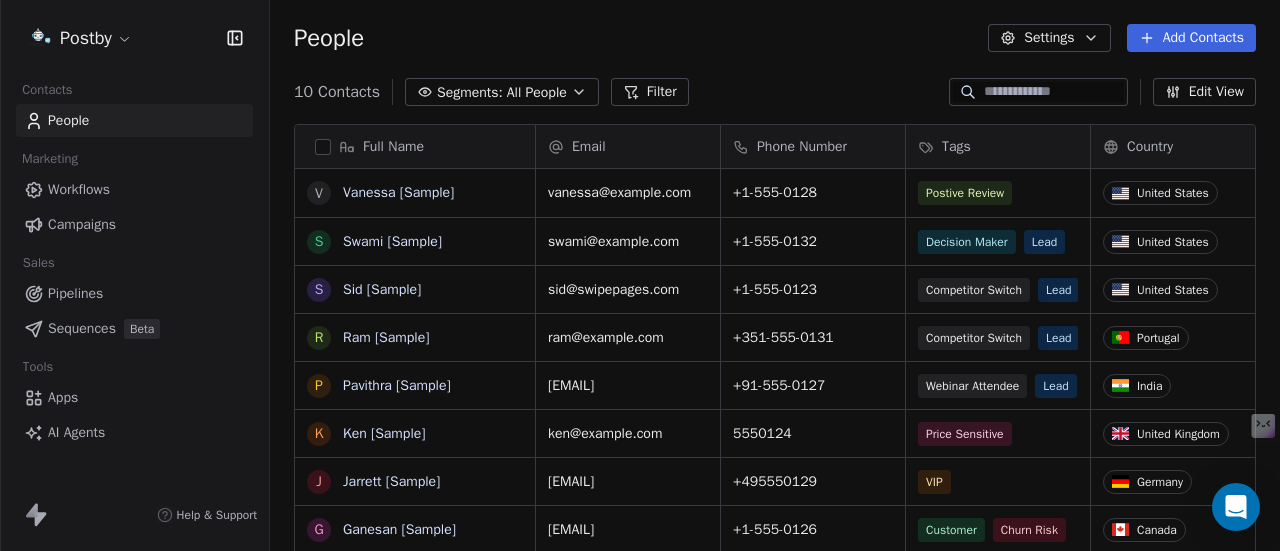 click at bounding box center [323, 147] 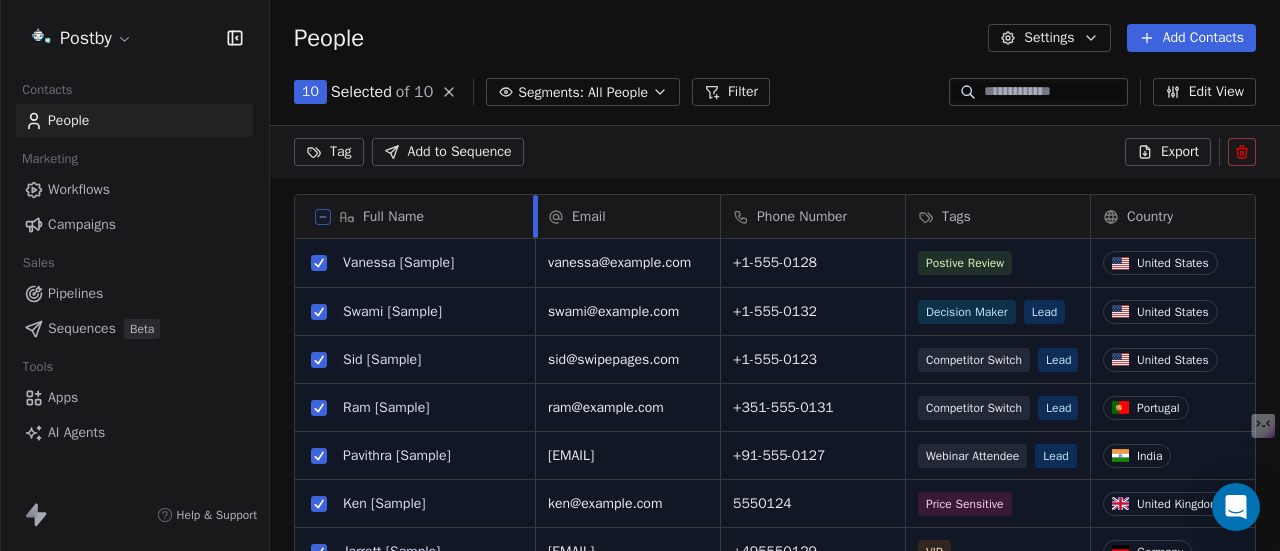 scroll, scrollTop: 400, scrollLeft: 994, axis: both 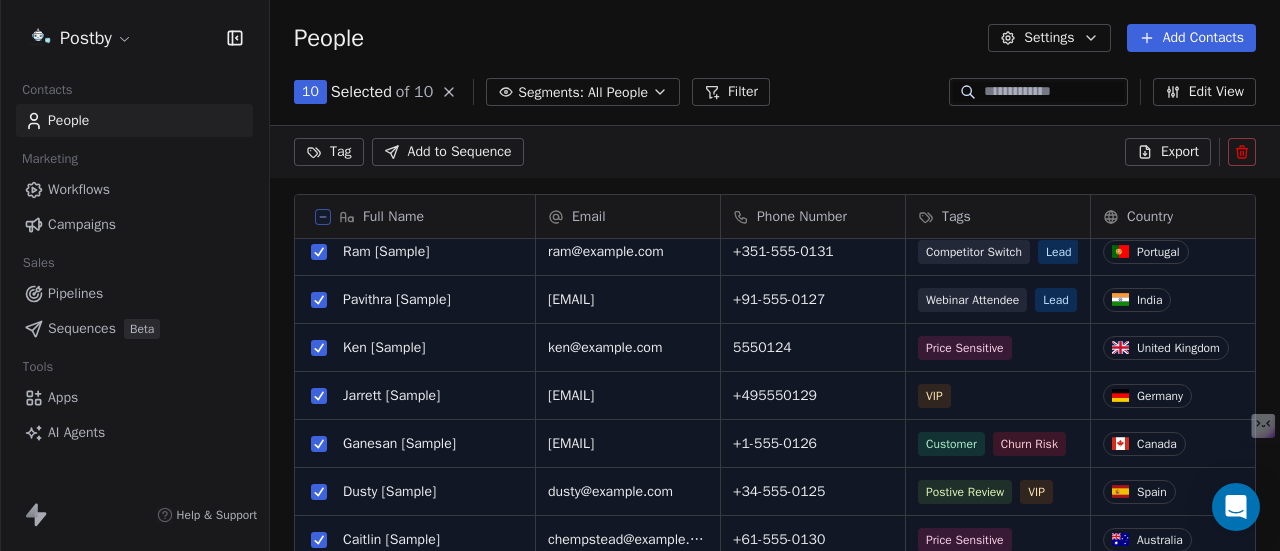 click on "Add Contacts" at bounding box center [1191, 38] 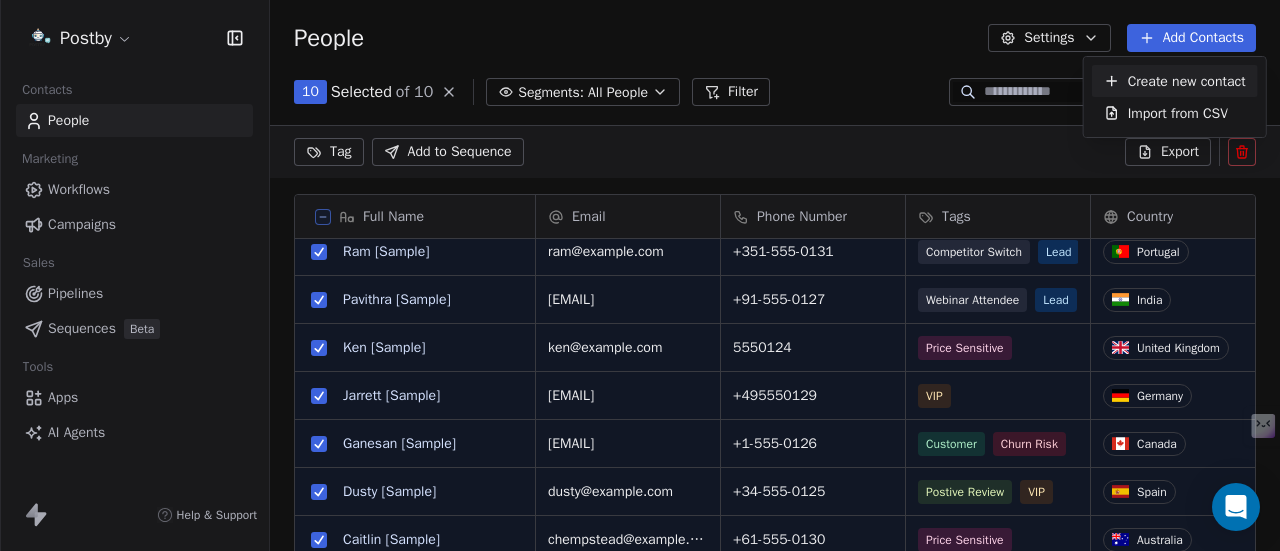 click on "Postby Contacts People Marketing Workflows Campaigns Sales Pipelines Sequences Beta Tools Apps AI Agents Help & Support People Settings  Add Contacts 10 Selected of   10 Segments: All People Filter  Edit View Tag Add to Sequence Export Full Name V Vanessa [Sample] S Swami [Sample] S Sid [Sample] R Ram [Sample] P Pavithra [Sample] K Ken [Sample] J Jarrett [Sample] G Ganesan [Sample] D Dusty [Sample] C Caitlin [Sample] Email Phone Number Tags Country Website Job Title Status vanessa@appsumo.com +1-555-0128 Postive Review United States fostergroup.com Managing Director Closed Won swami@swipeone.com +1-555-0132 Decision Maker Lead United States millerindustries.com President New Lead sid@swipepages.com +1-555-0123 Competitor Switch Lead United States alliedsolutions.com Director of Operations Qualifying ram@swipeone.com +351-555-0131 Competitor Switch Lead Portugal greensolutions.pt Sustainability Head Closed Won pavithra@swipepages.com +91-555-0127 Webinar Attendee Lead India techinnovators.in CTO 5550124 CEO" at bounding box center (640, 275) 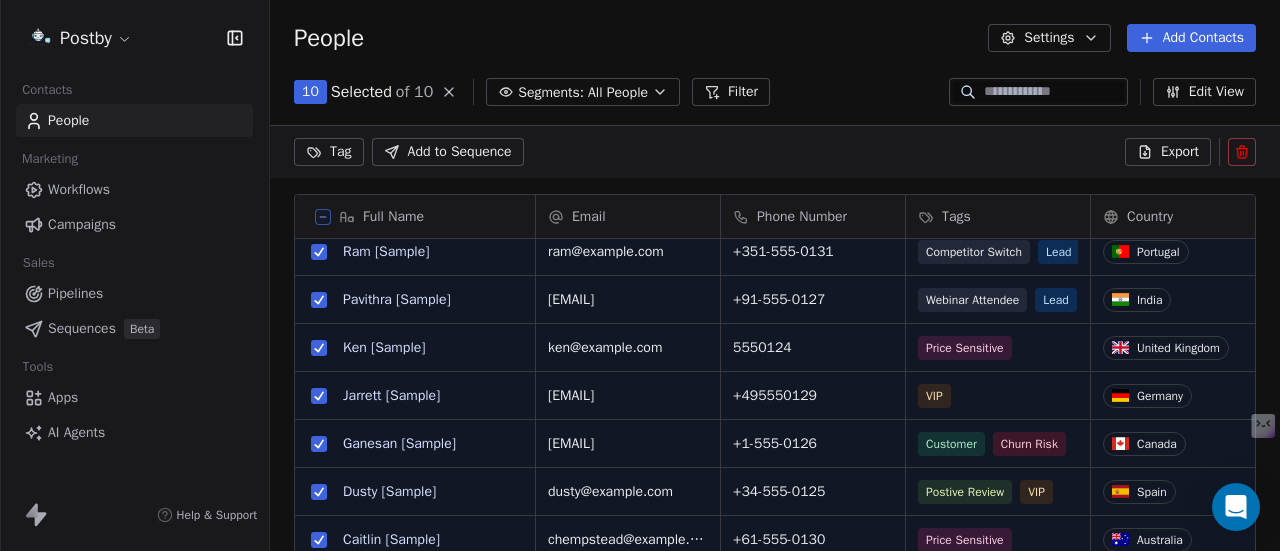 click on "Add to Sequence" at bounding box center [460, 152] 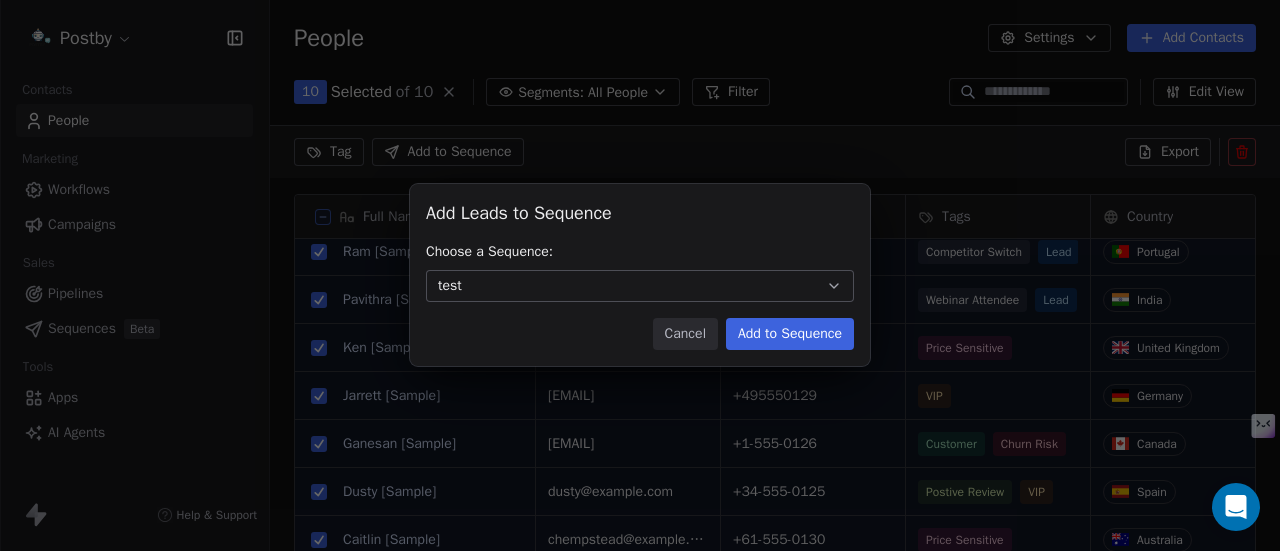 click on "Add to Sequence" at bounding box center (790, 334) 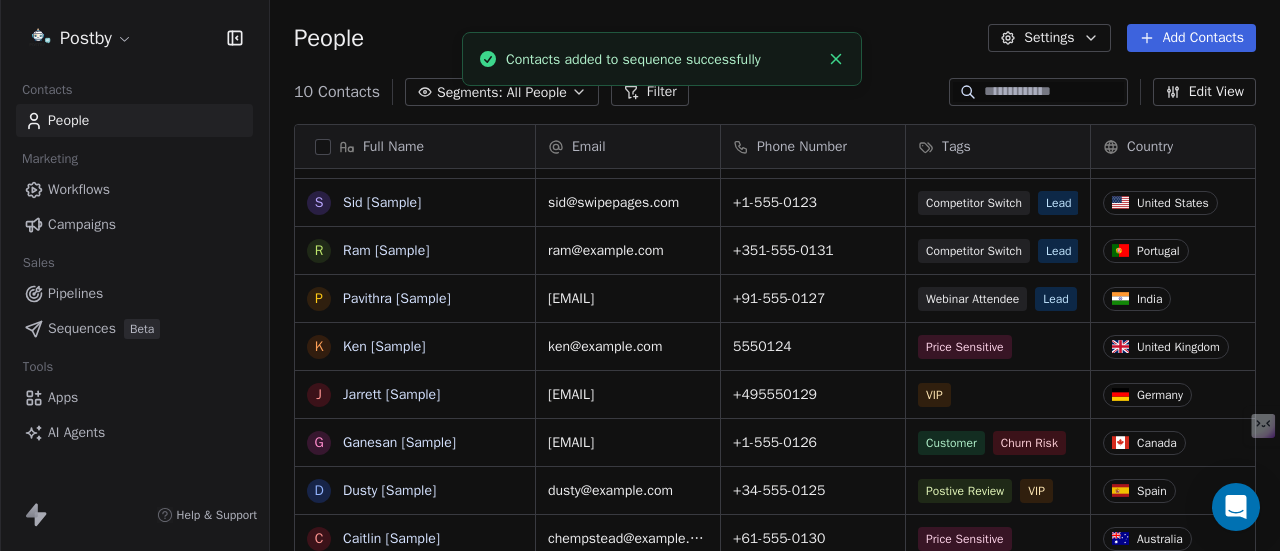 scroll, scrollTop: 16, scrollLeft: 16, axis: both 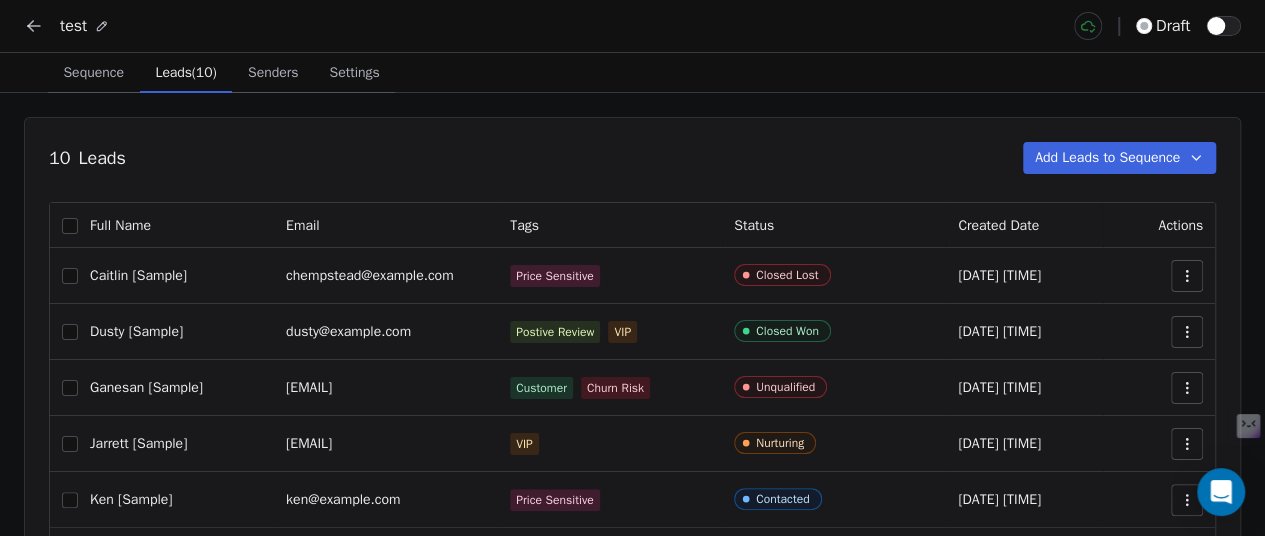 click on "Senders" at bounding box center (273, 73) 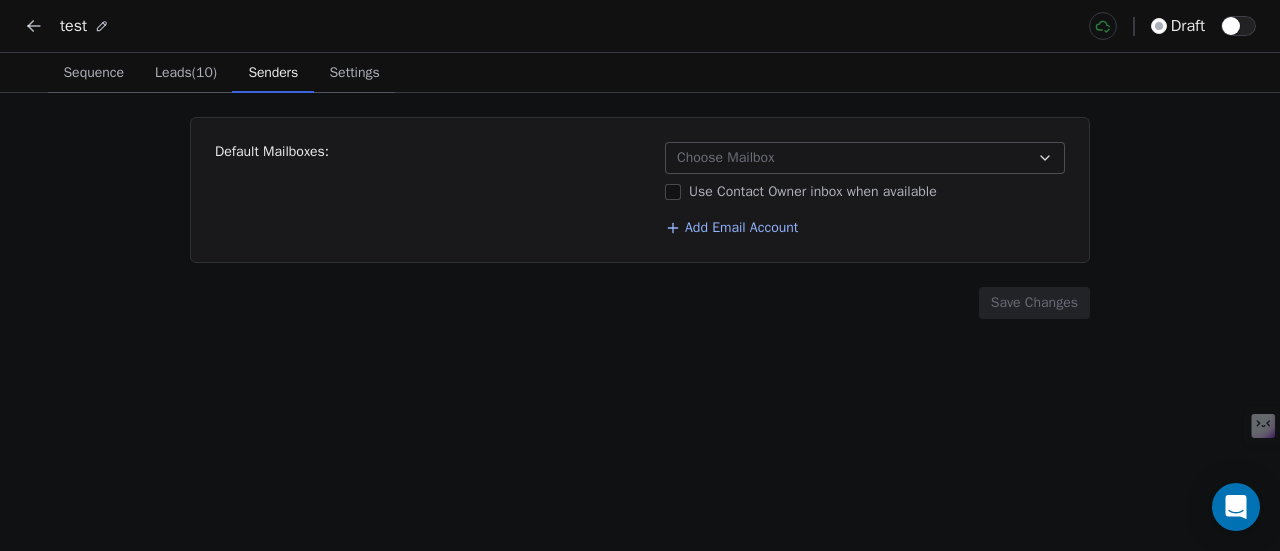 click on "Choose Mailbox" at bounding box center (725, 158) 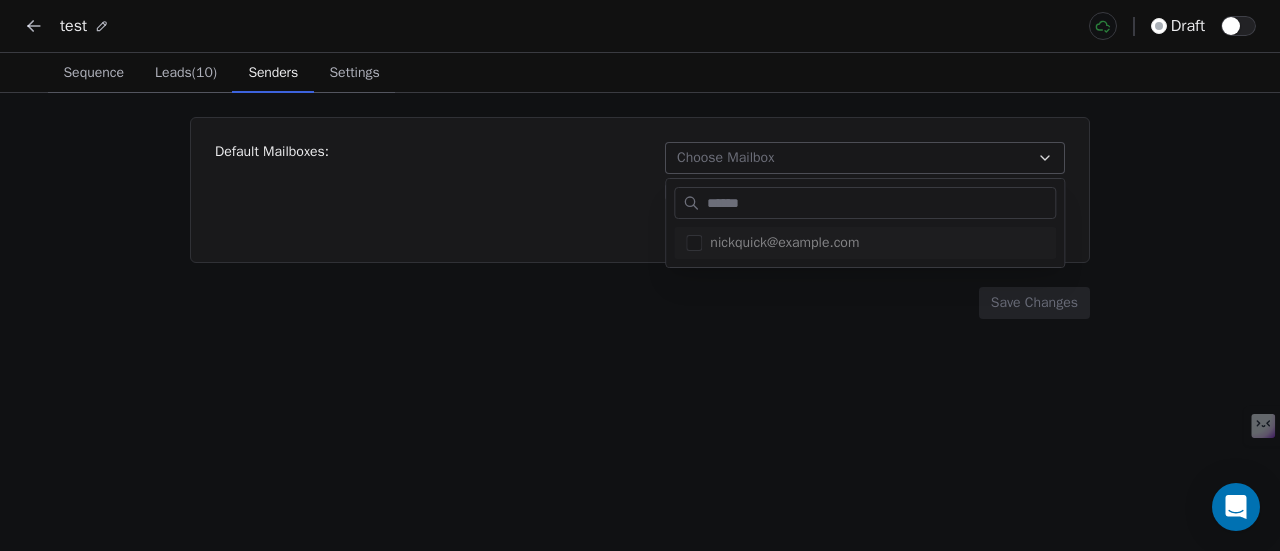 click on "test draft Sequence Sequence Leads (10) Leads (10) Senders Senders Settings Settings Default Mailboxes: Choose Mailbox Use Contact Owner inbox when available Add Email Account Save Changes
Share via Nuelink
Your browser does not support iframes.
nickquick@gmail.com" at bounding box center [640, 275] 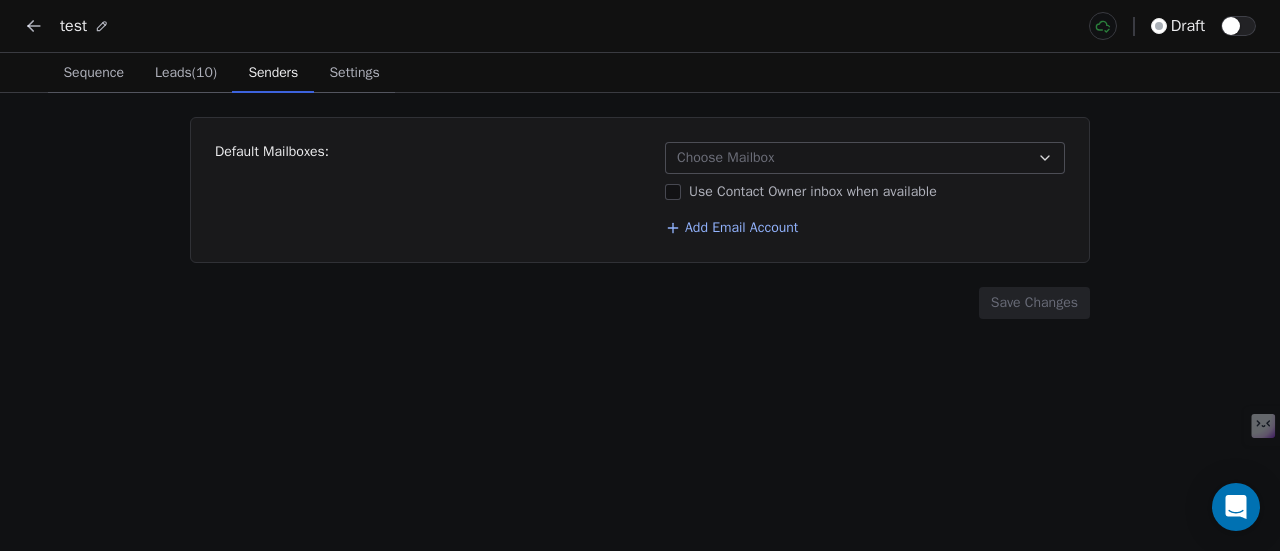 click on "Settings" at bounding box center (354, 73) 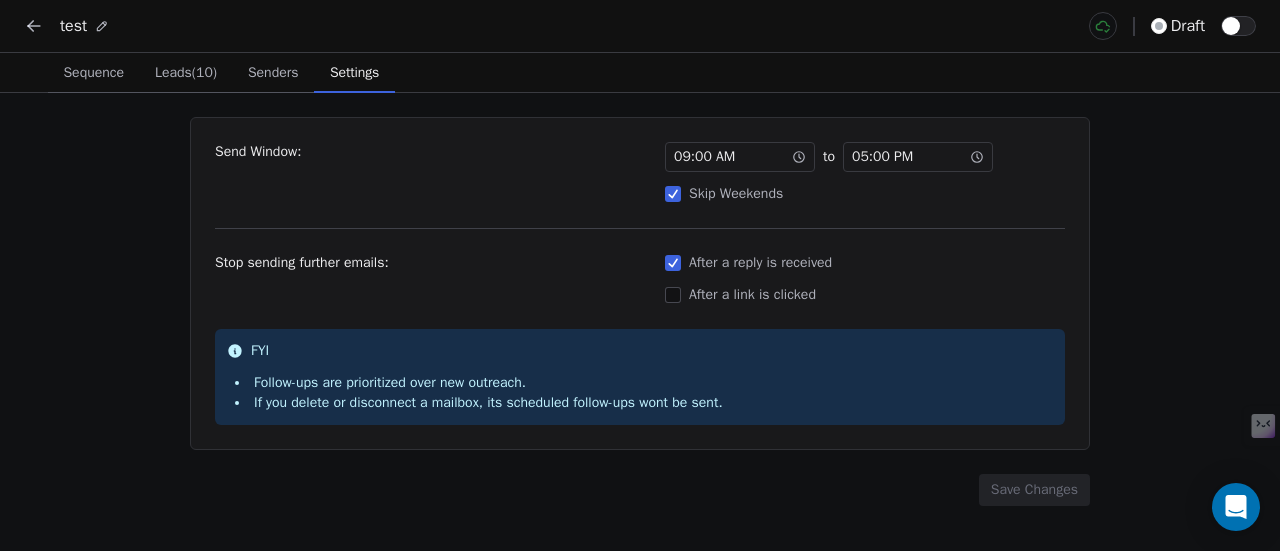 click 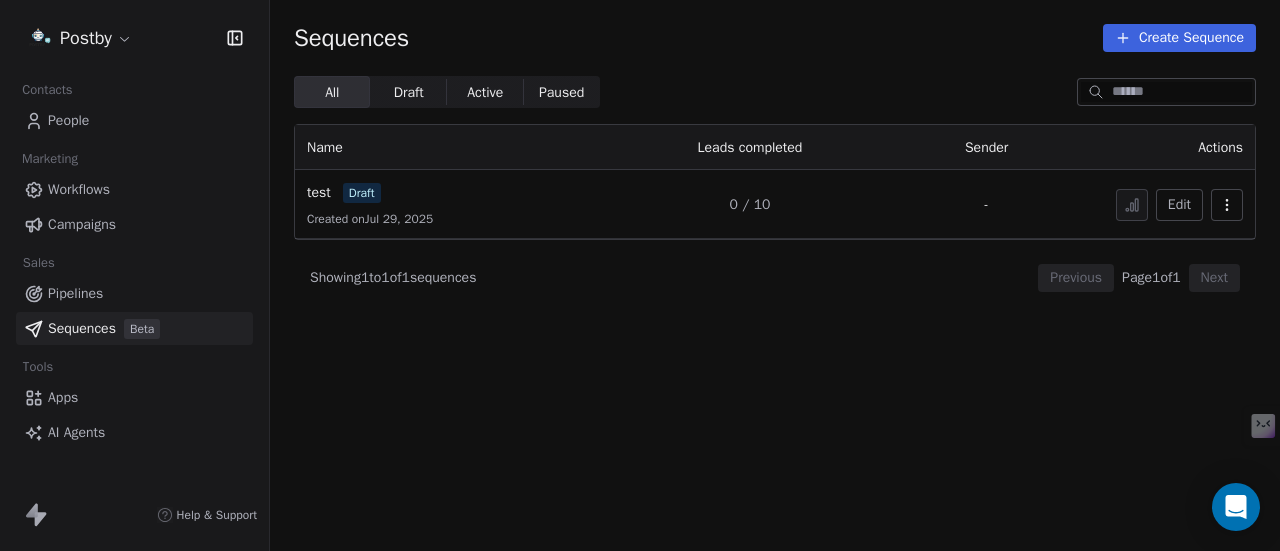 click at bounding box center (1227, 205) 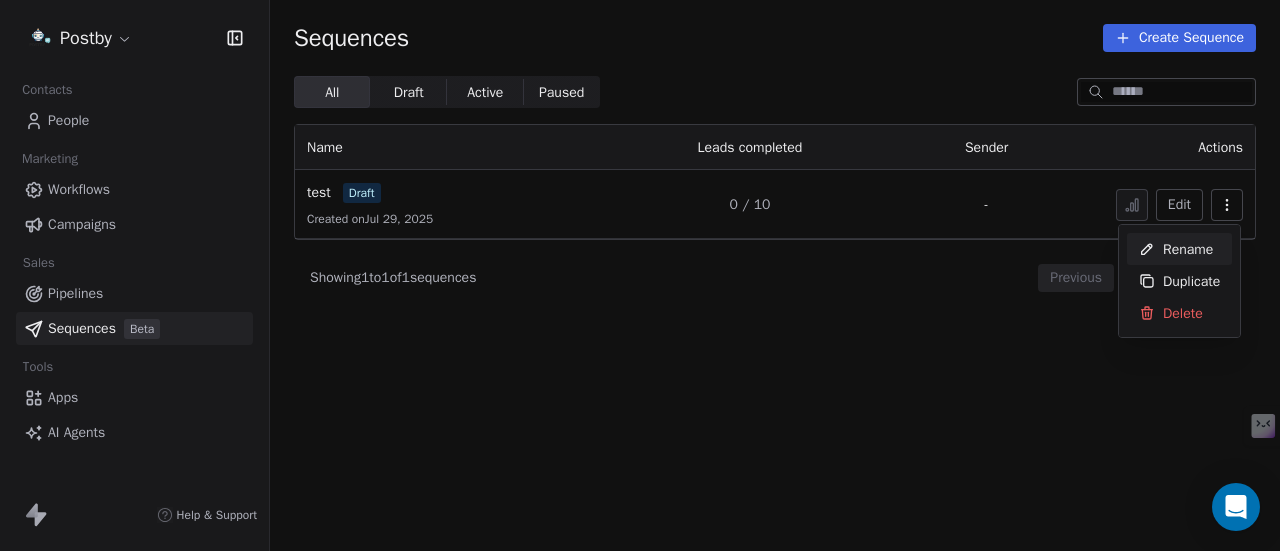 click on "Postby Contacts People Marketing Workflows Campaigns Sales Pipelines Sequences Beta Tools Apps AI Agents Help & Support Sequences  Create Sequence All All Draft Draft Active Active Paused Paused Name Leads completed Sender Actions test draft Created on  Jul 29, 2025 0 / 10 - Edit Showing  1  to  1  of  1  sequences Previous Page  1  of  1 Next
Share via Nuelink
Your browser does not support iframes.
Rename Duplicate Delete" at bounding box center [640, 275] 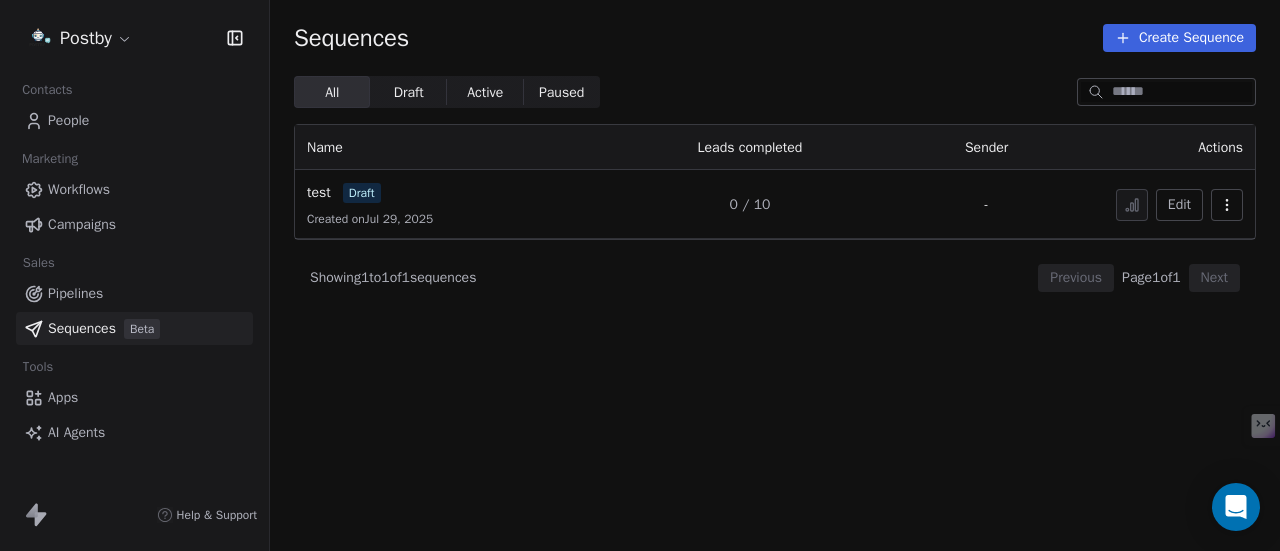 click on "Edit" at bounding box center (1179, 205) 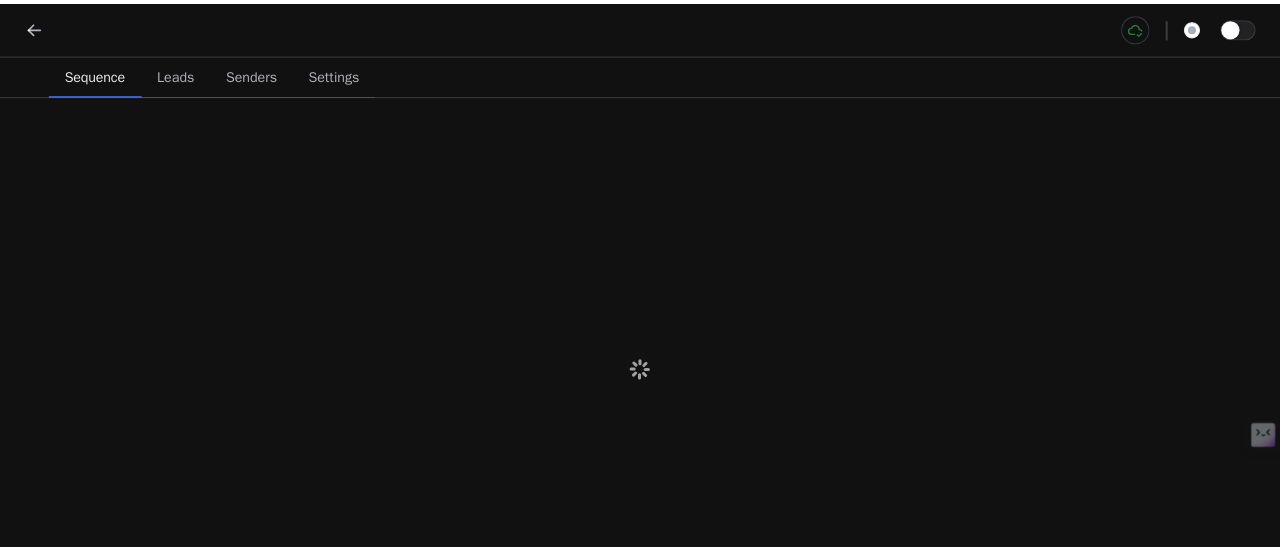 scroll, scrollTop: 0, scrollLeft: 0, axis: both 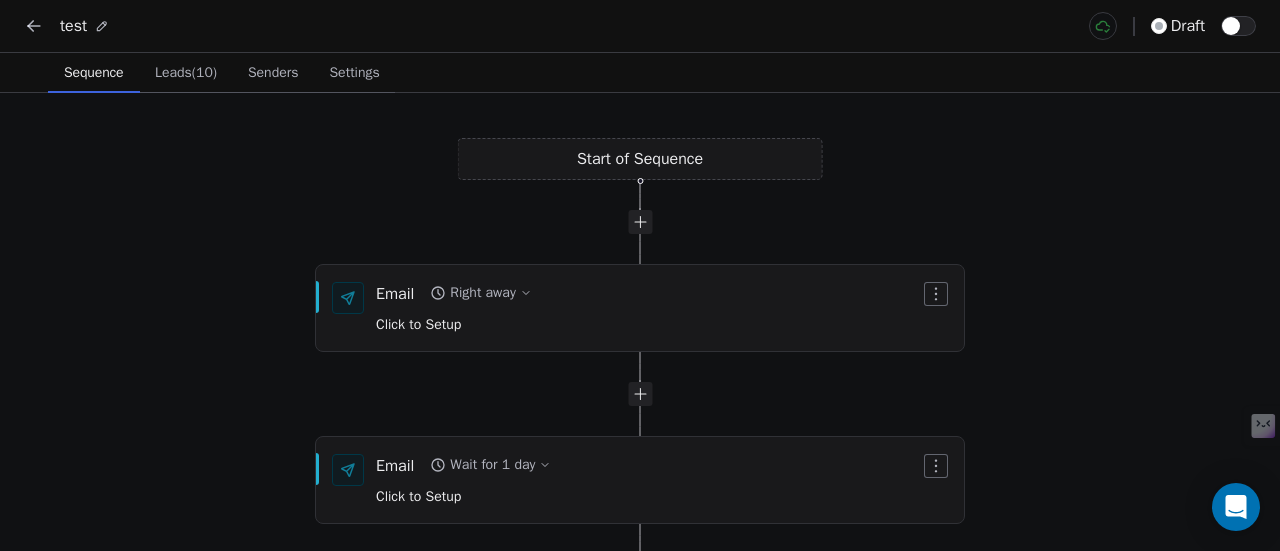click 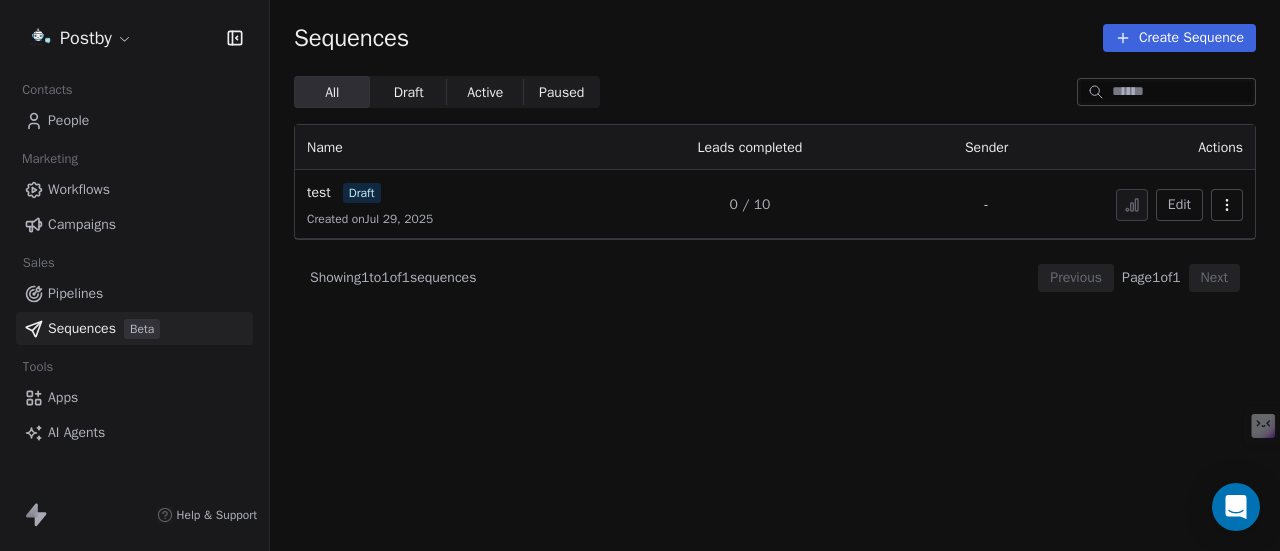 click on "Apps" at bounding box center [63, 397] 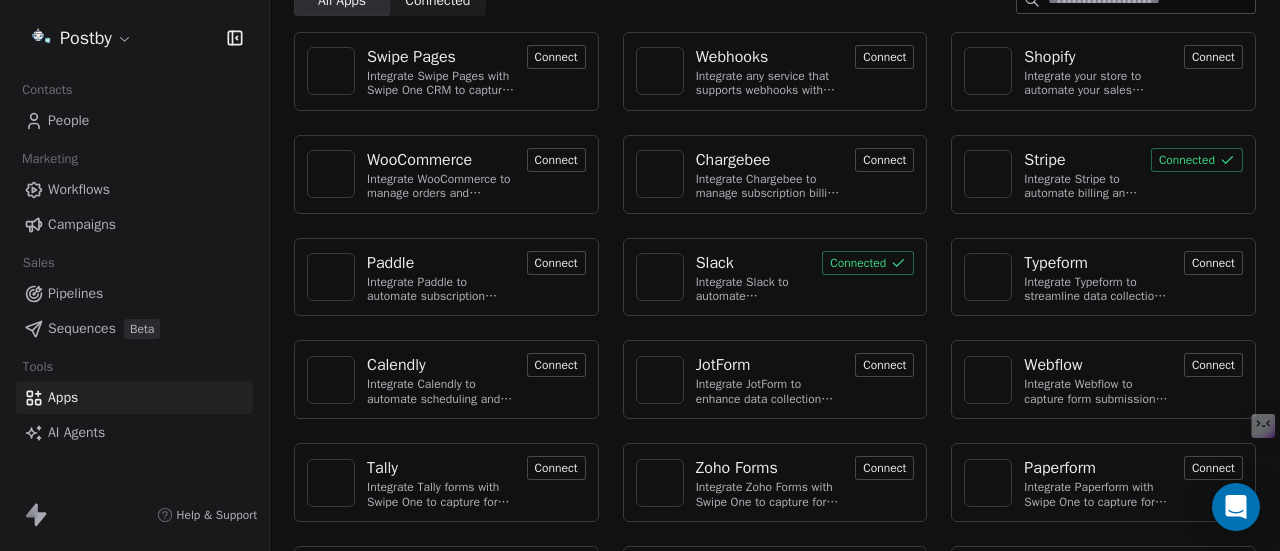 scroll, scrollTop: 0, scrollLeft: 0, axis: both 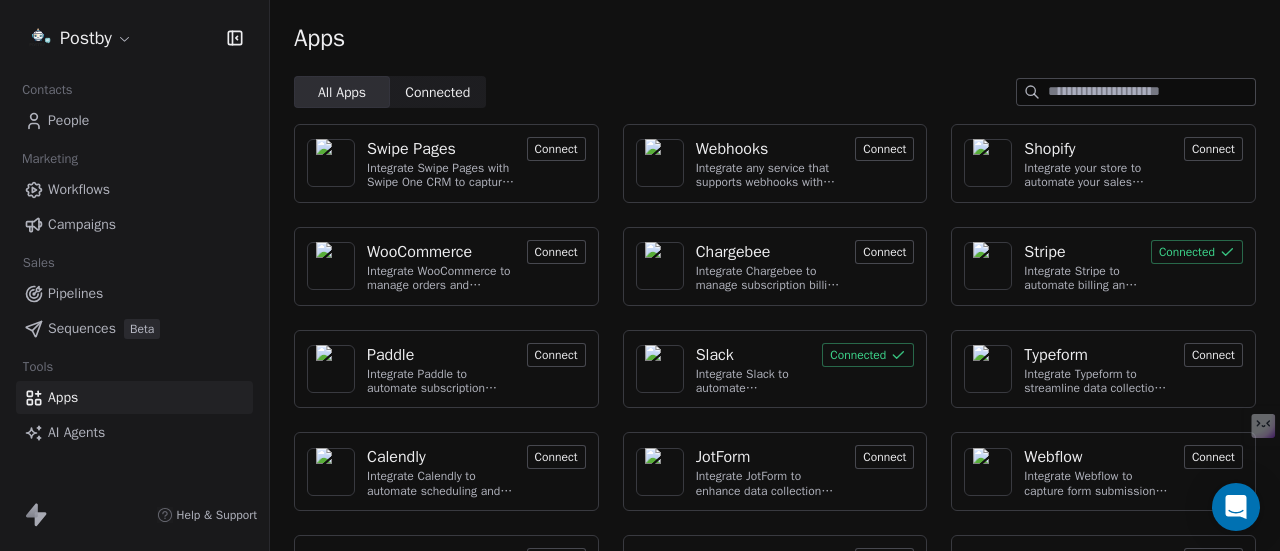 click at bounding box center (1151, 92) 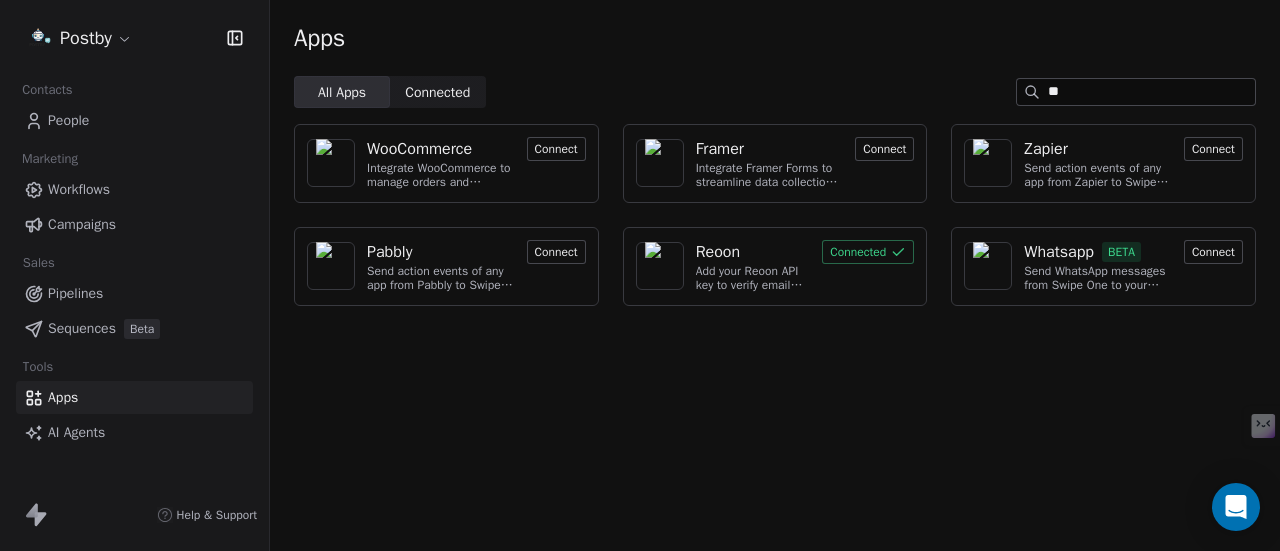 type on "*" 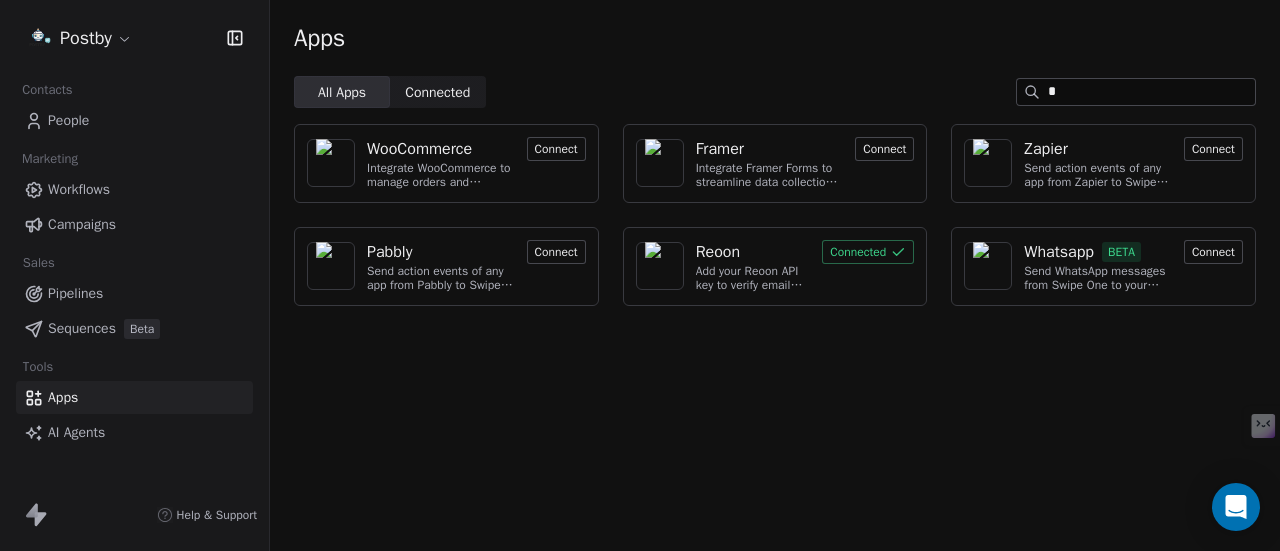 type 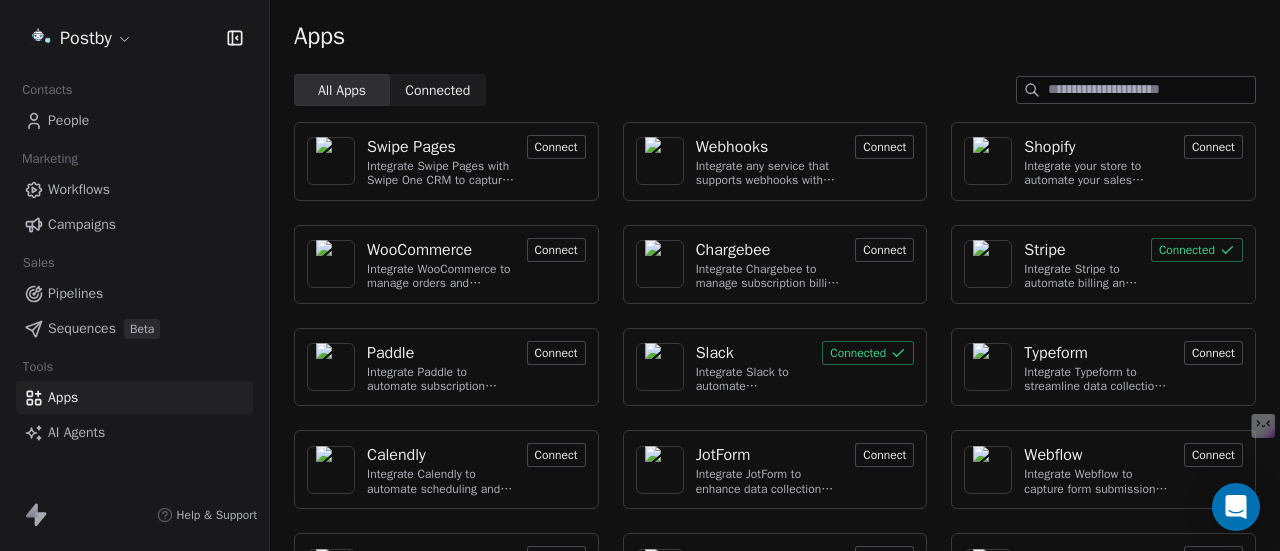 scroll, scrollTop: 0, scrollLeft: 0, axis: both 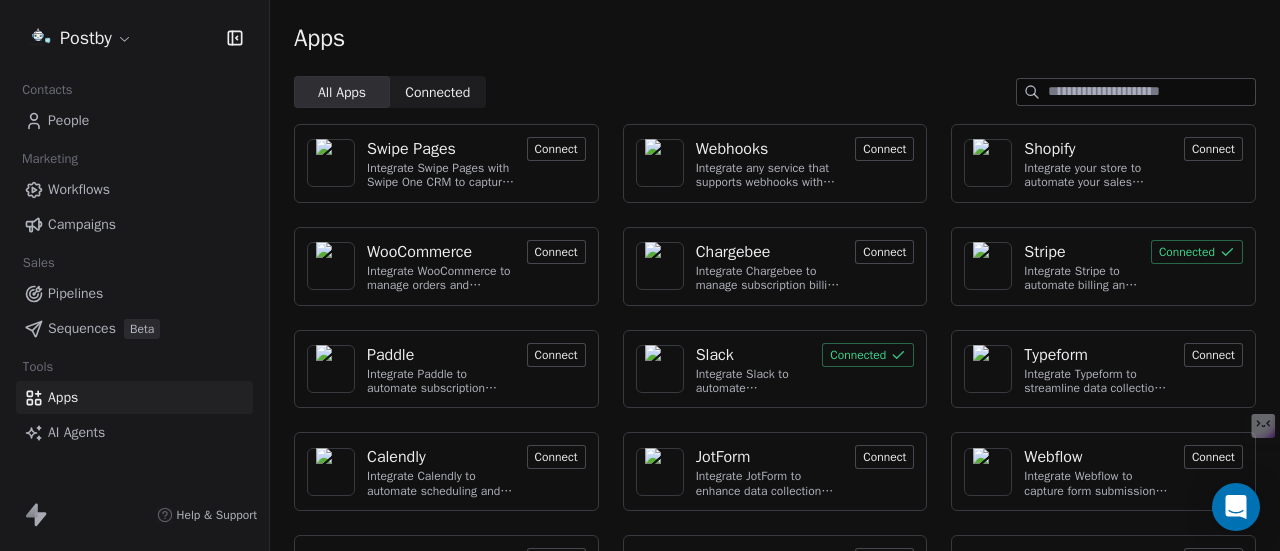 click on "Connect" at bounding box center (884, 149) 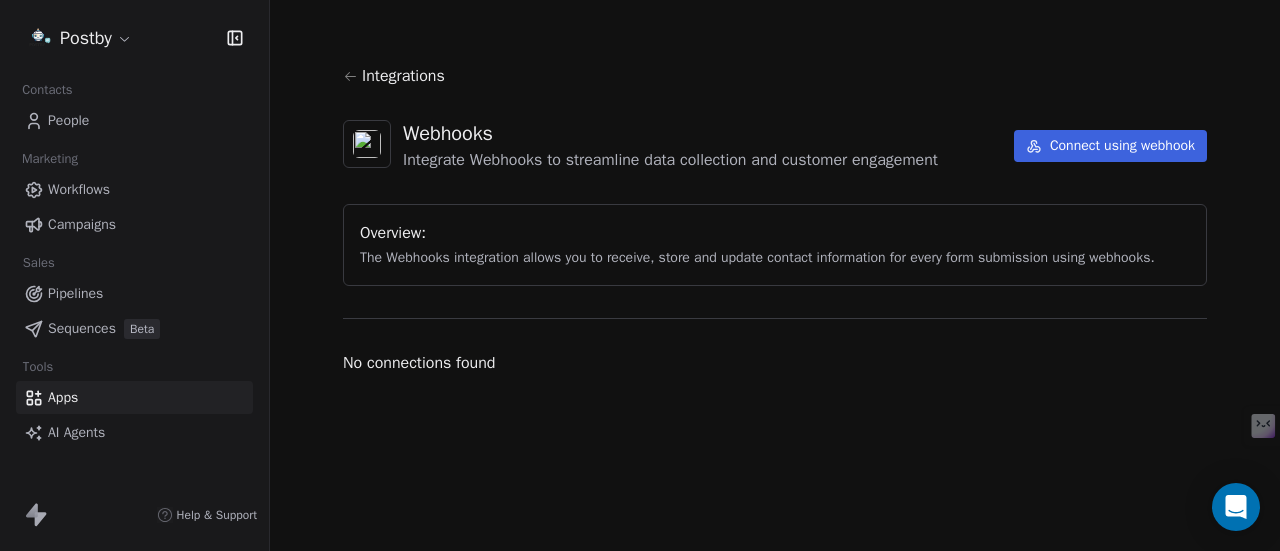 click 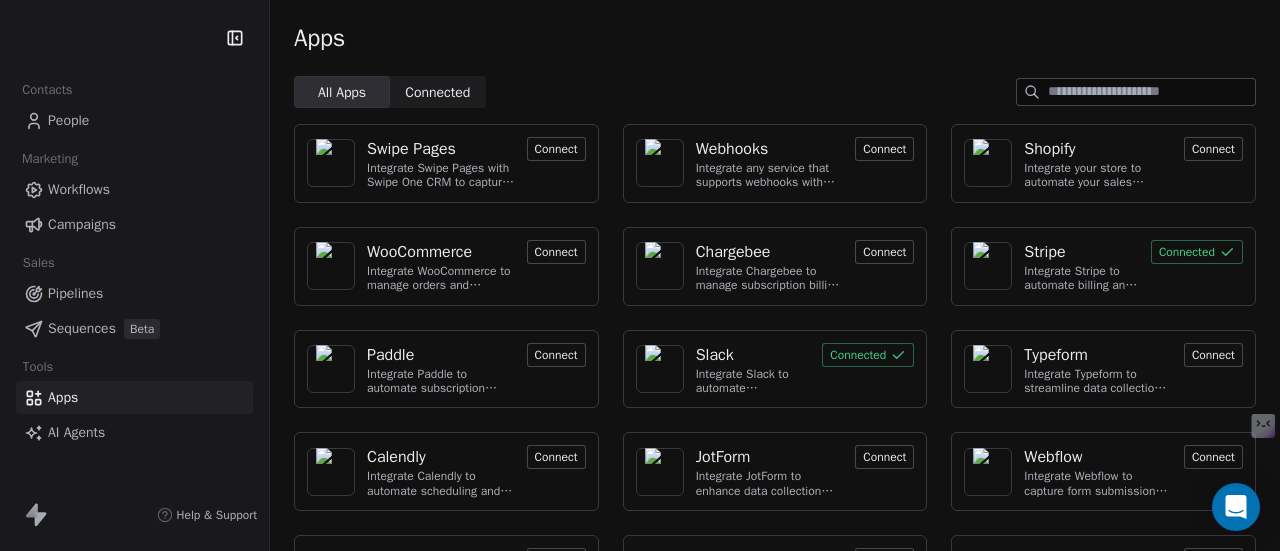 scroll, scrollTop: 0, scrollLeft: 0, axis: both 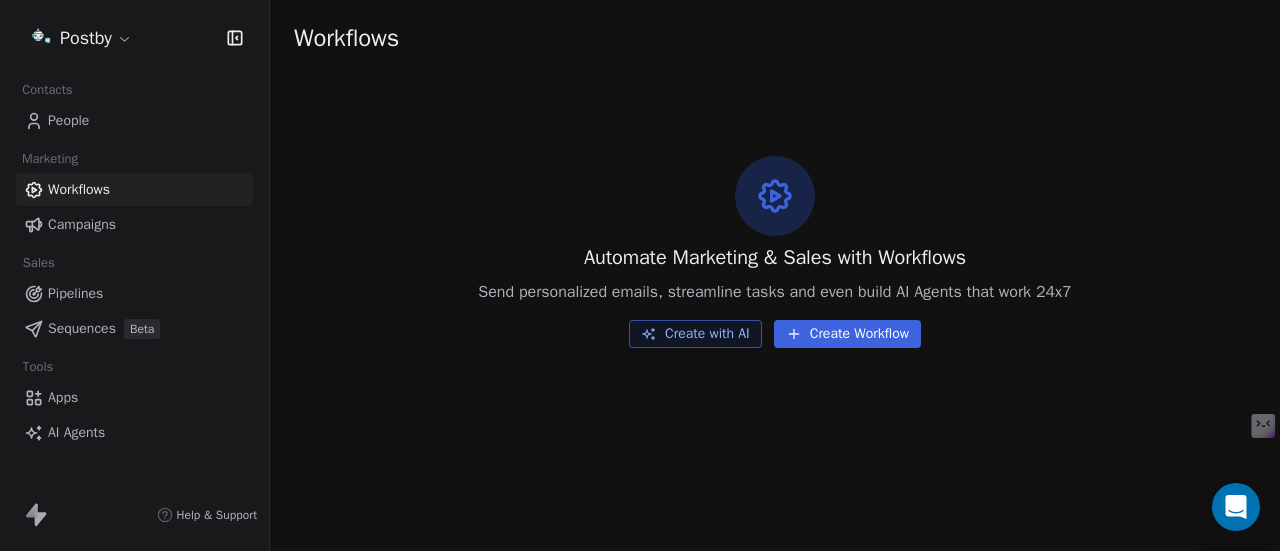 click on "Create Workflow" at bounding box center (847, 334) 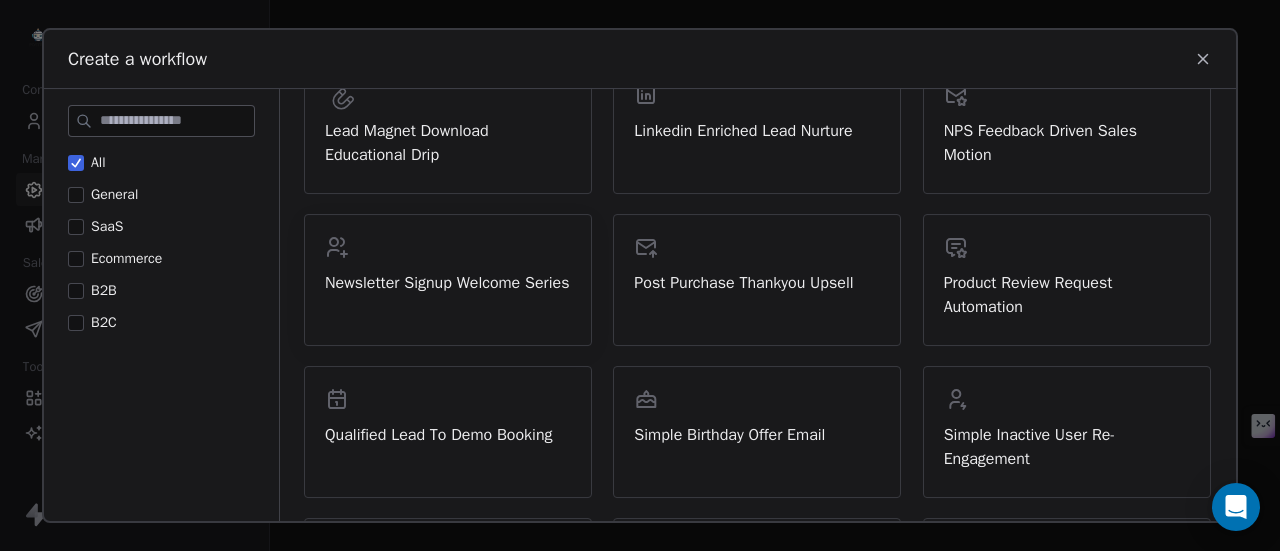 scroll, scrollTop: 576, scrollLeft: 0, axis: vertical 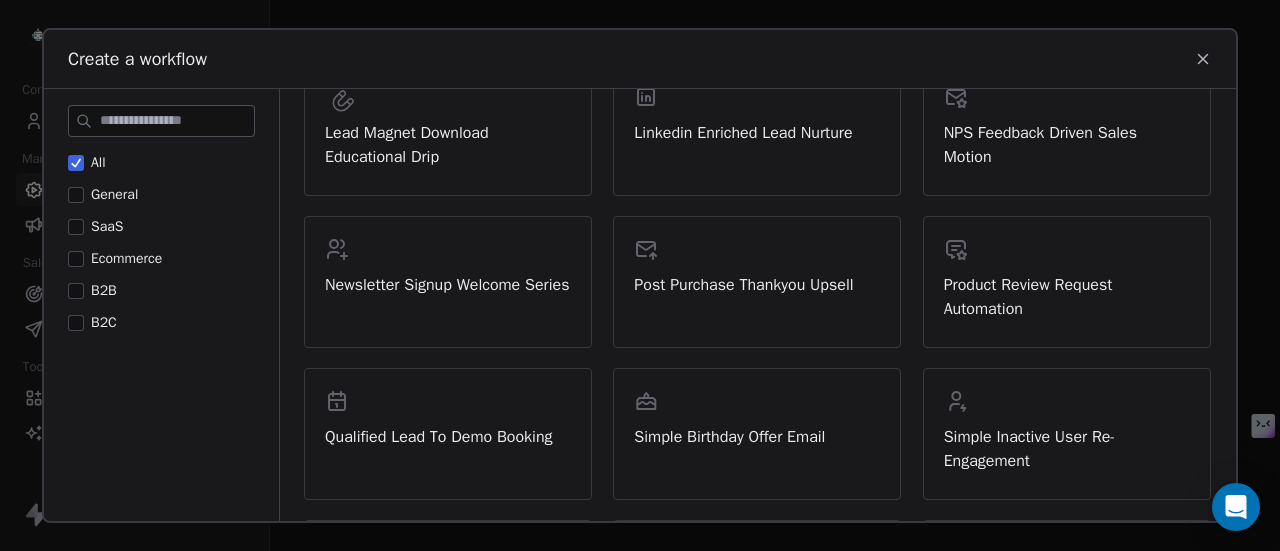 click on "SaaS" at bounding box center (76, 227) 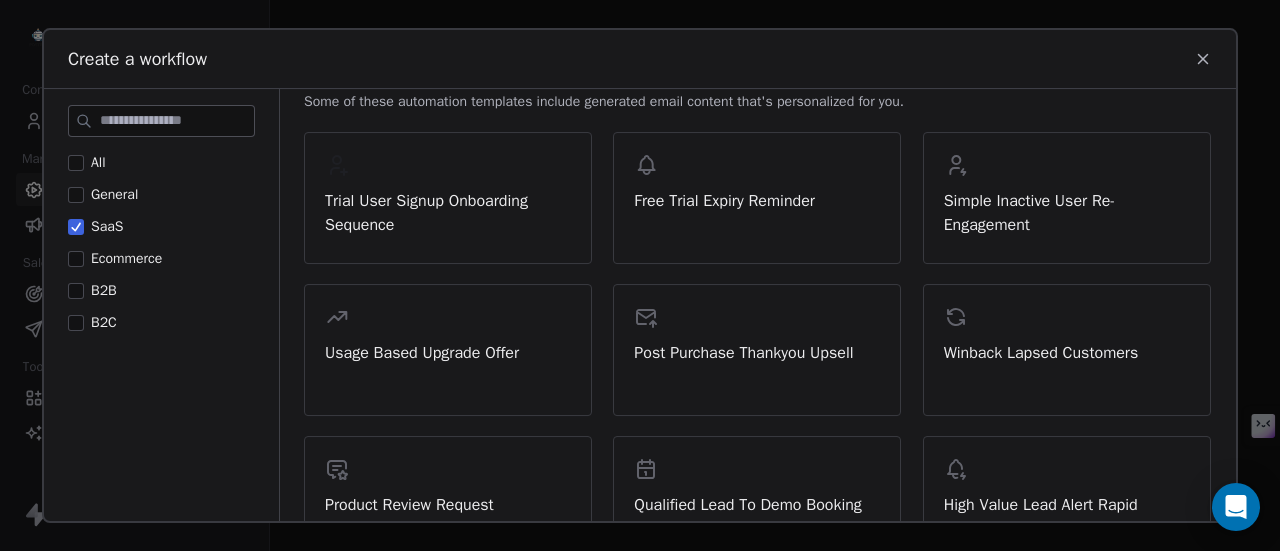 scroll, scrollTop: 204, scrollLeft: 0, axis: vertical 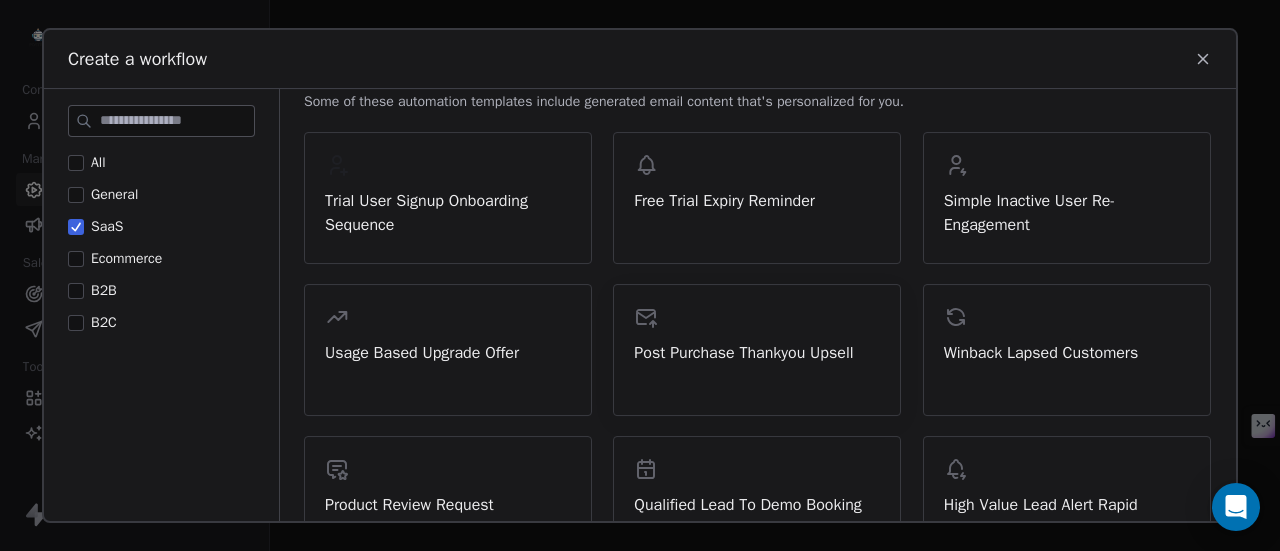 click on "Post Purchase Thankyou Upsell" at bounding box center [757, 353] 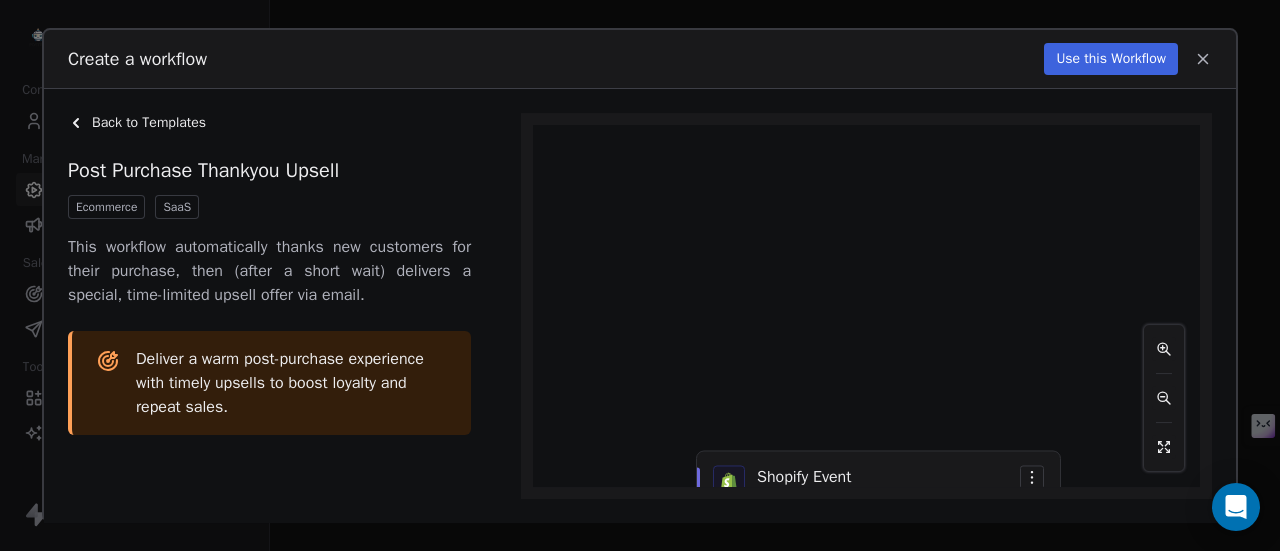 click 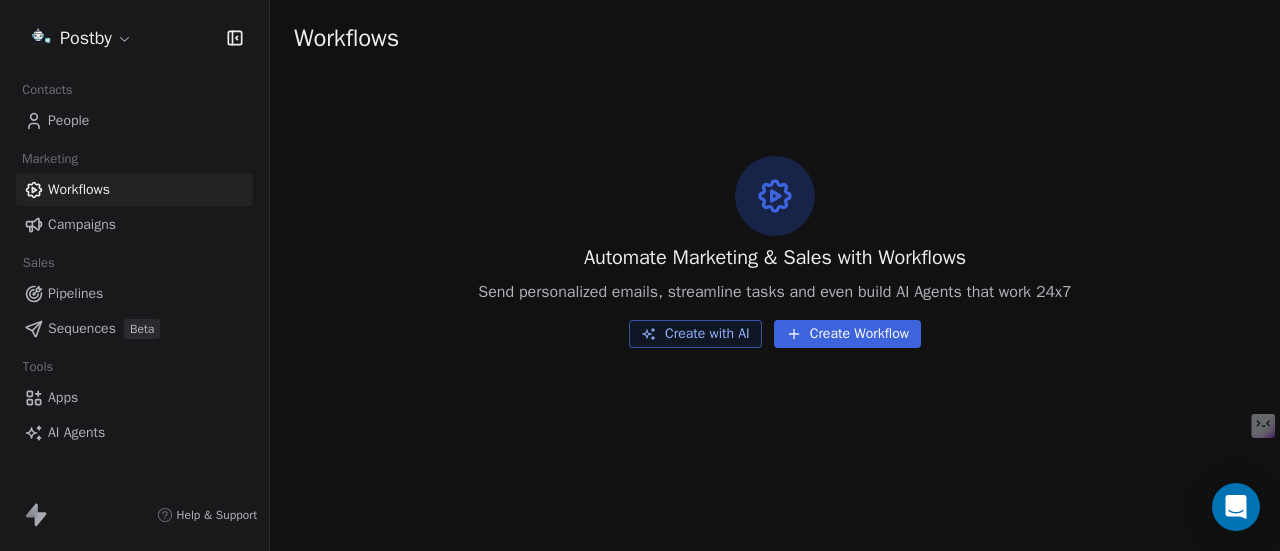 click on "Create with AI" at bounding box center [695, 334] 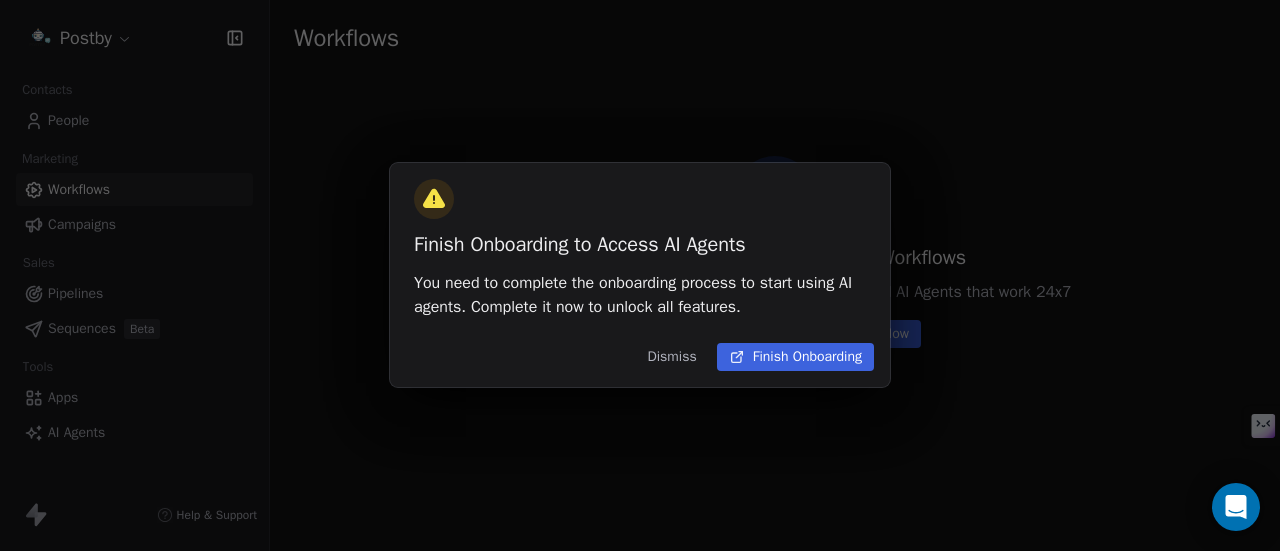 click on "Dismiss" at bounding box center (671, 357) 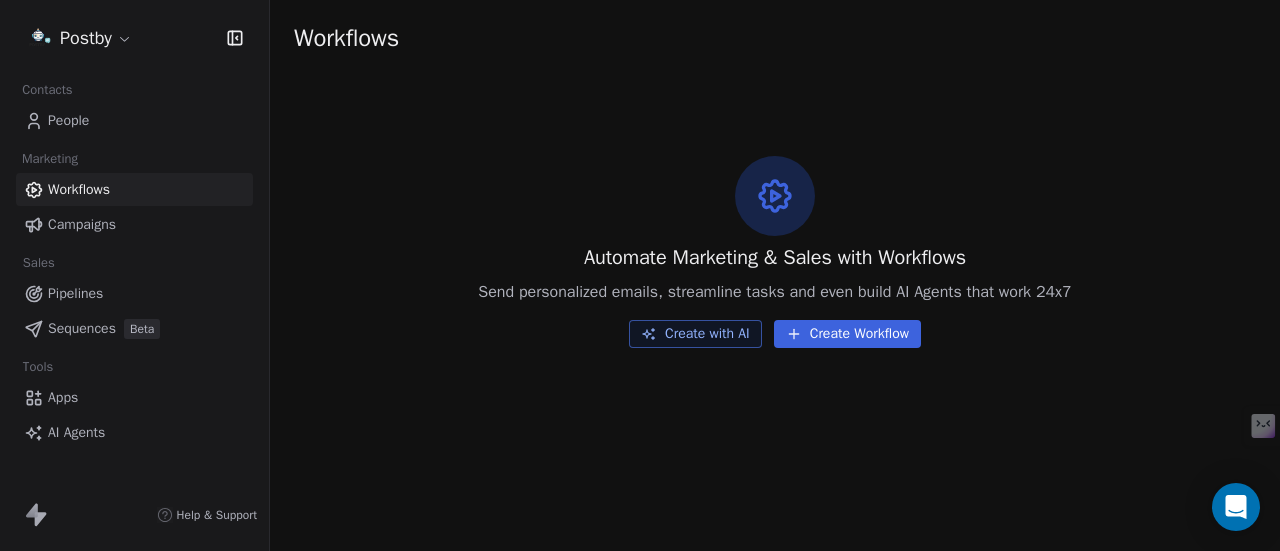 click on "People" at bounding box center (68, 120) 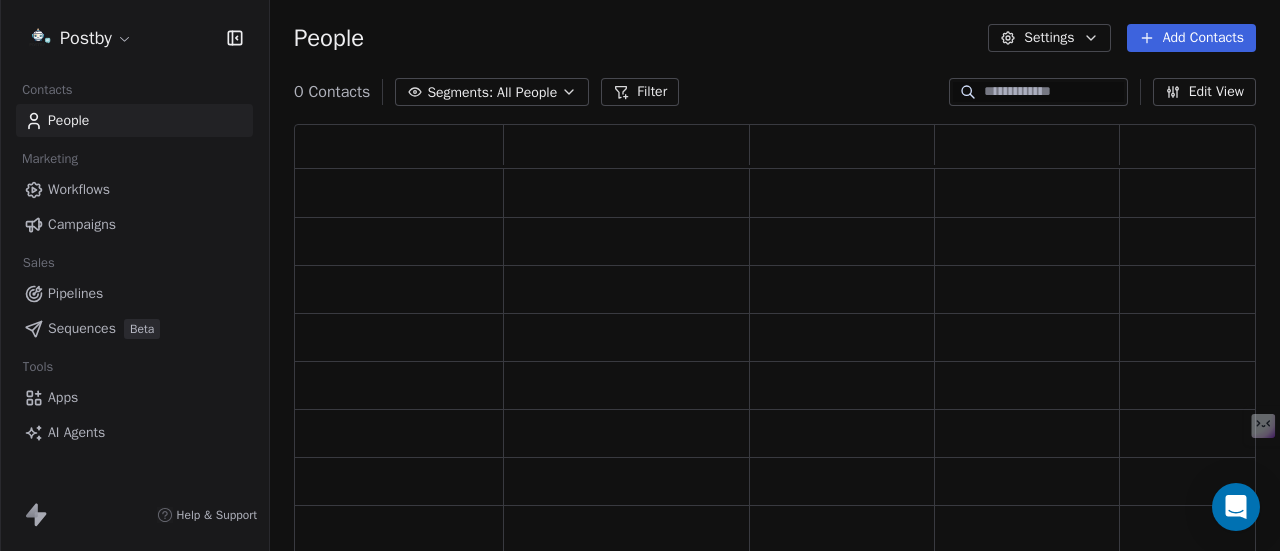 scroll, scrollTop: 16, scrollLeft: 16, axis: both 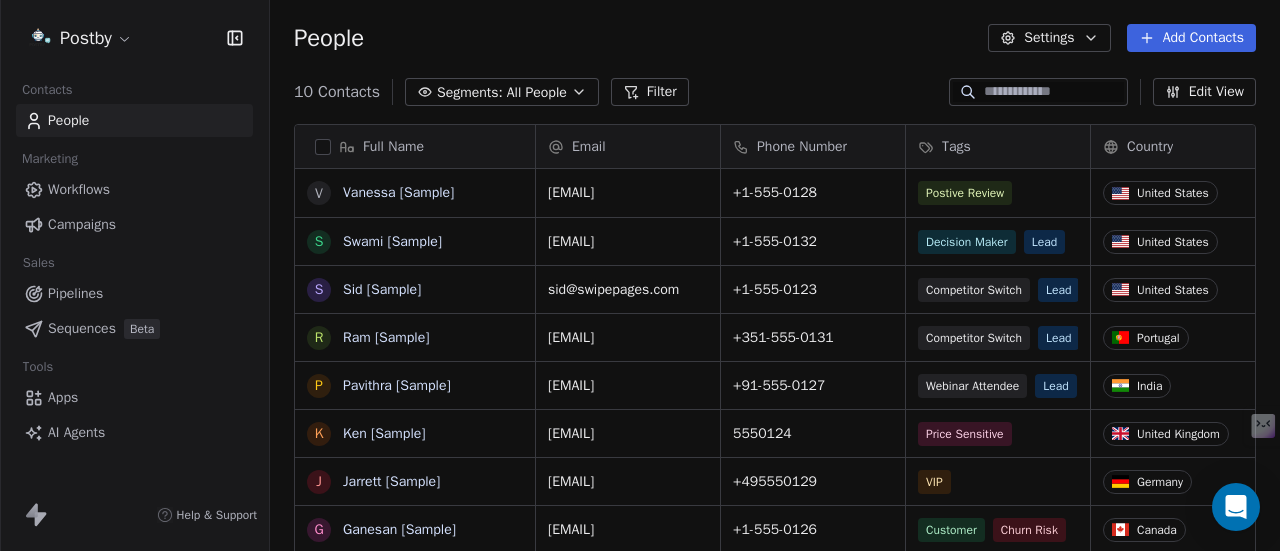 click on "Pipelines" at bounding box center (75, 293) 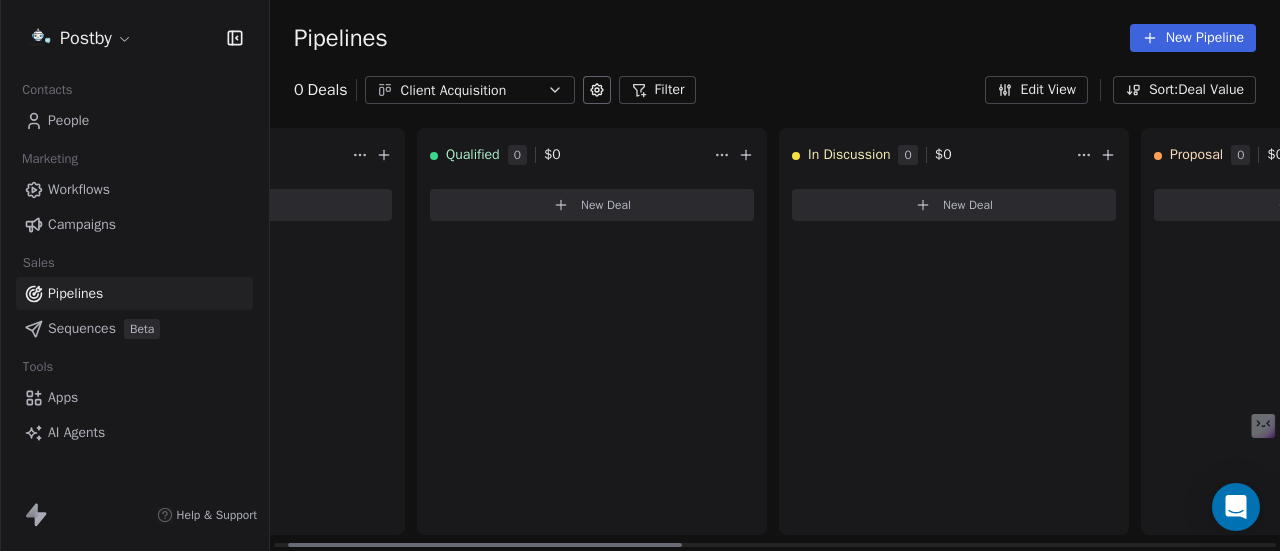 scroll, scrollTop: 0, scrollLeft: 0, axis: both 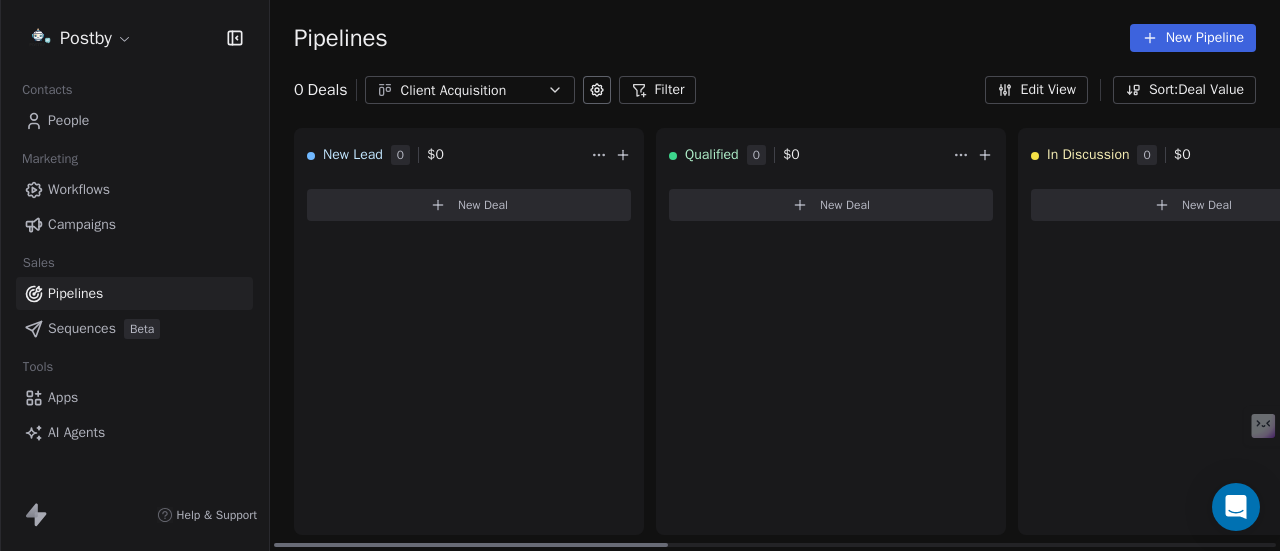 drag, startPoint x: 506, startPoint y: 544, endPoint x: 422, endPoint y: 456, distance: 121.65525 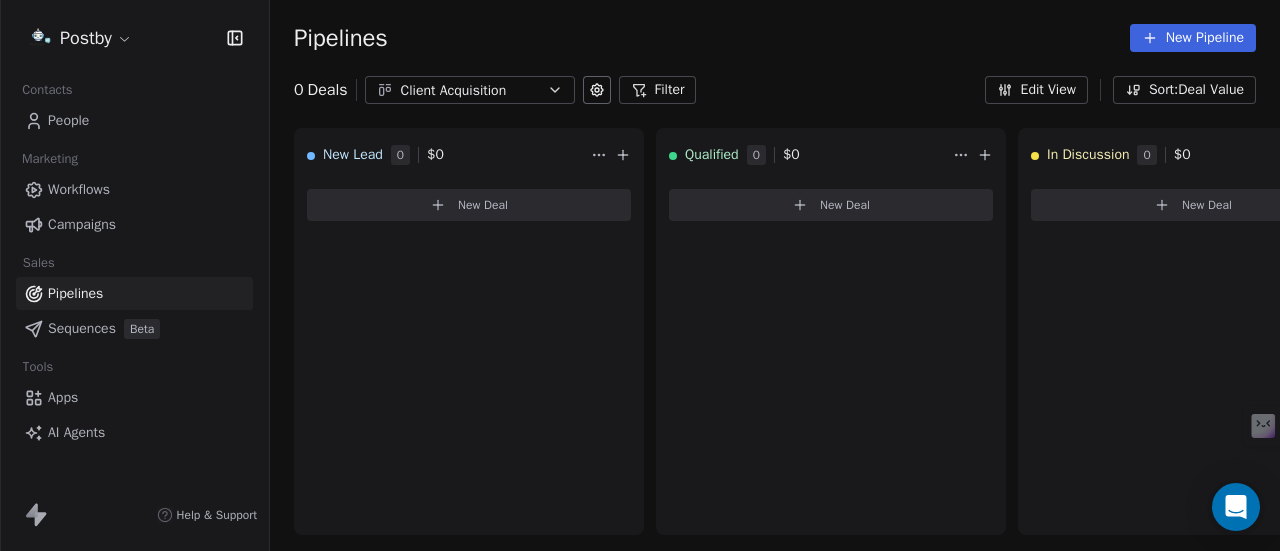 click on "Client Acquisition" at bounding box center (470, 90) 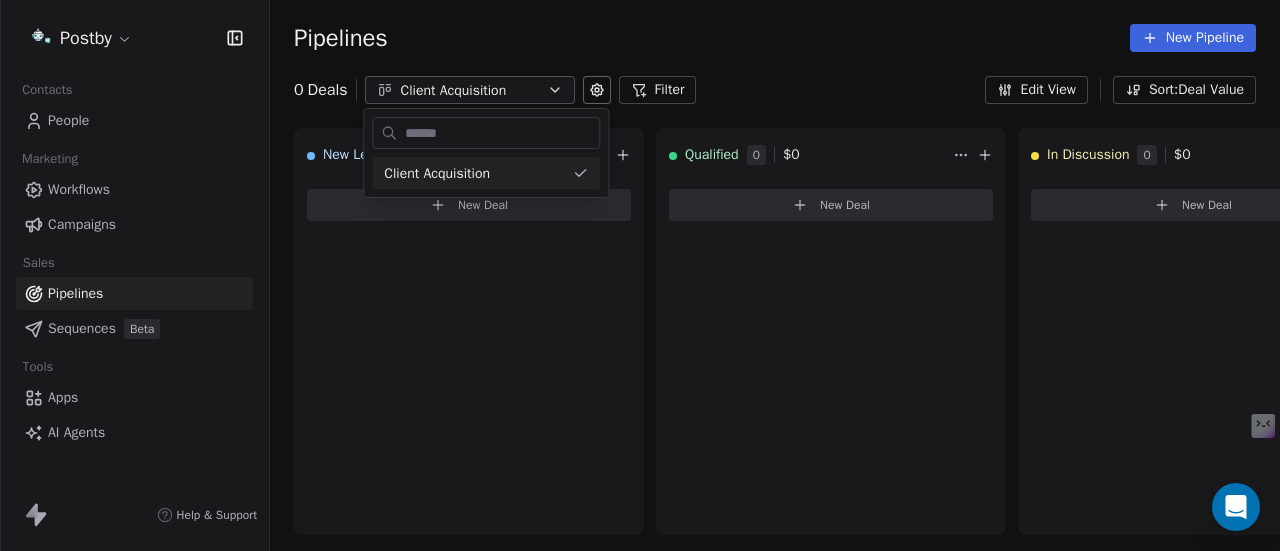 click on "Postby Contacts People Marketing Workflows Campaigns Sales Pipelines Sequences Beta Tools Apps AI Agents Help & Support Pipelines New Pipeline 0 Deals Client Acquisition Filter Edit View Sort: Deal Value New Lead 0 $ 0 New Deal Qualified 0 $ 0 New Deal In Discussion 0 $ 0 New Deal Proposal 0 $ 0 New Deal Negotiation 0 $ 0 New Deal Won 0 $ 0 New Deal Lost 0 $ 0 New Deal
To pick up a draggable item, press the space bar.
While dragging, use the arrow keys to move the item.
Press space again to drop the item in its new position, or press escape to cancel.
Share via Nuelink
Your browser does not support iframes.
Client Acquisition" at bounding box center (640, 275) 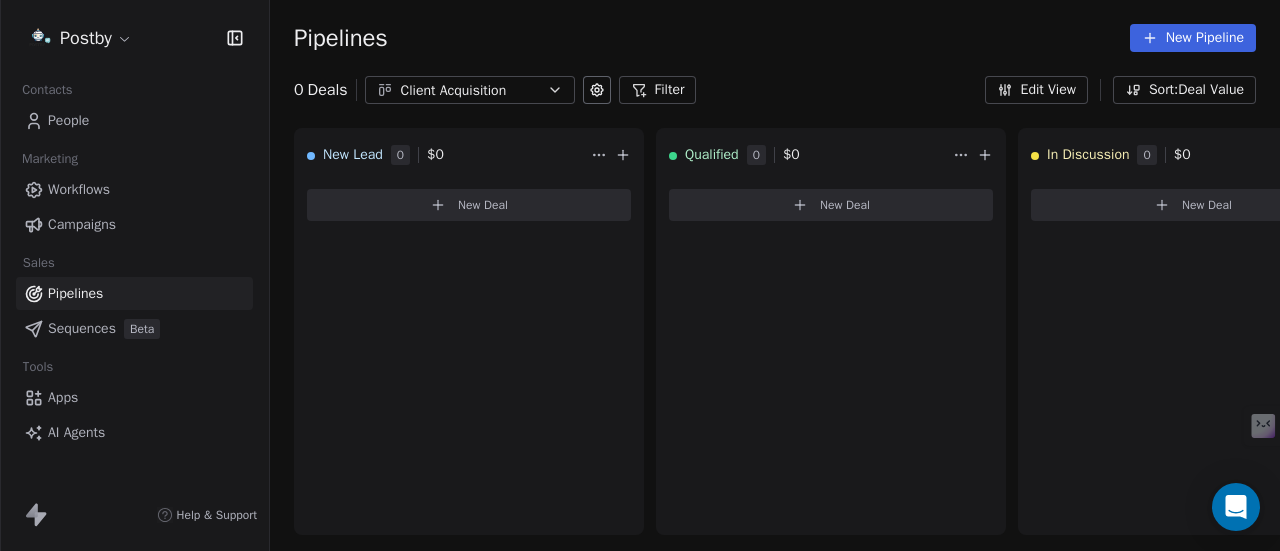 click on "AI Agents" at bounding box center (76, 432) 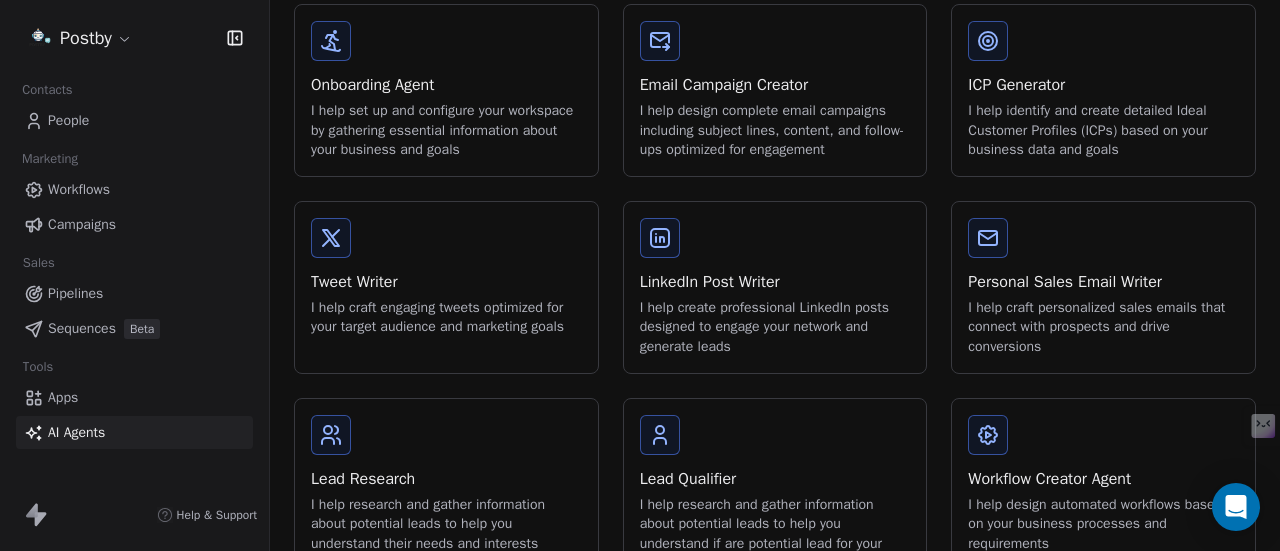 scroll, scrollTop: 0, scrollLeft: 0, axis: both 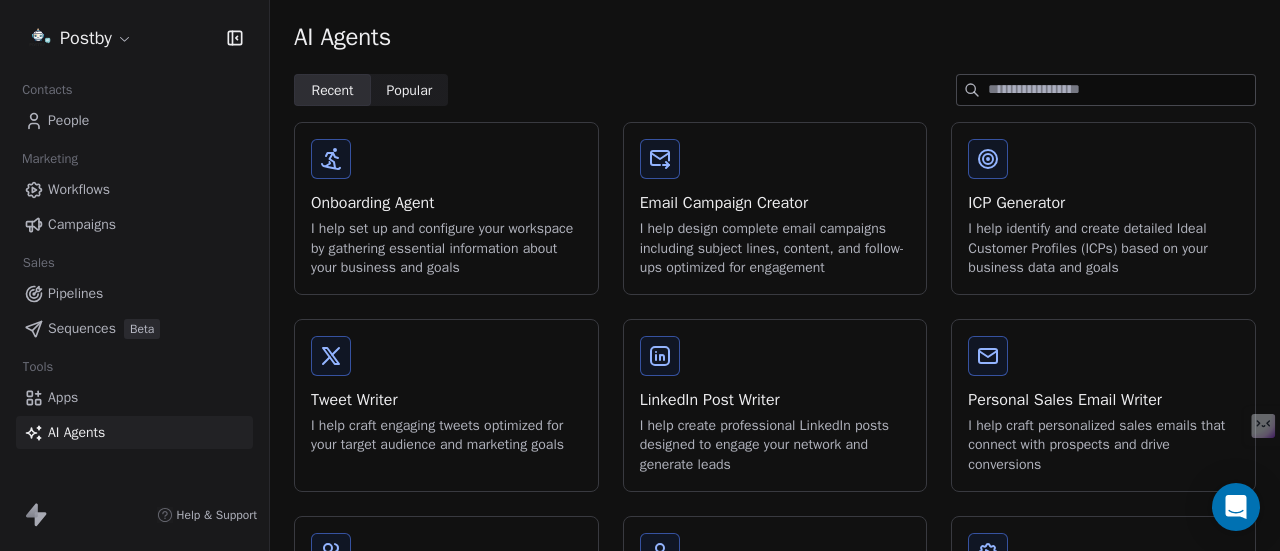click on "I help set up and configure your workspace by gathering essential information about your business and goals" at bounding box center (446, 248) 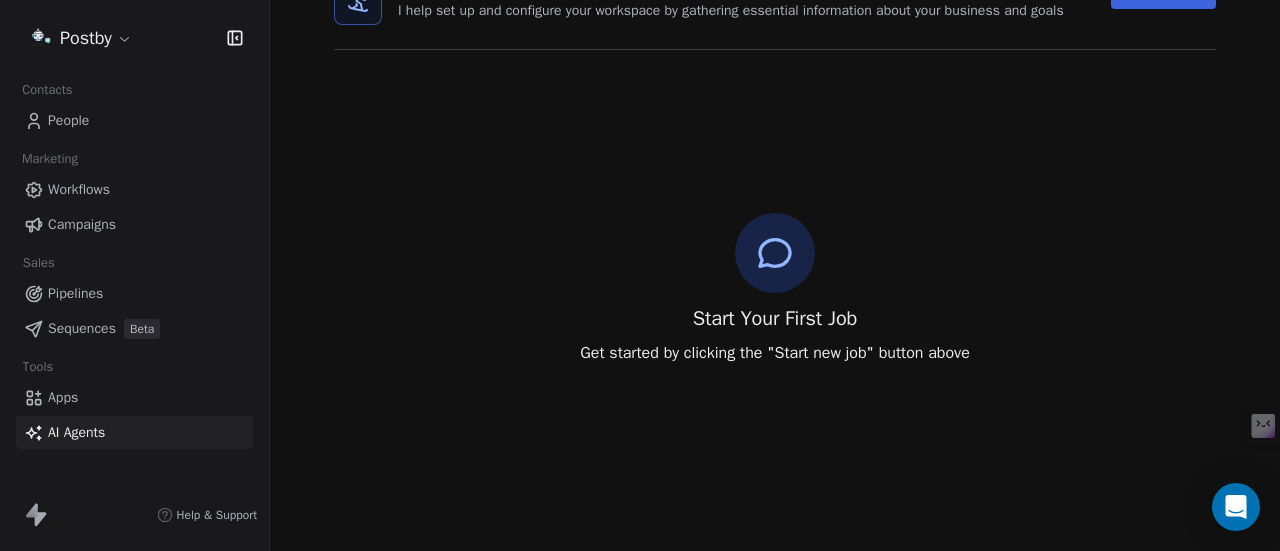 scroll, scrollTop: 0, scrollLeft: 0, axis: both 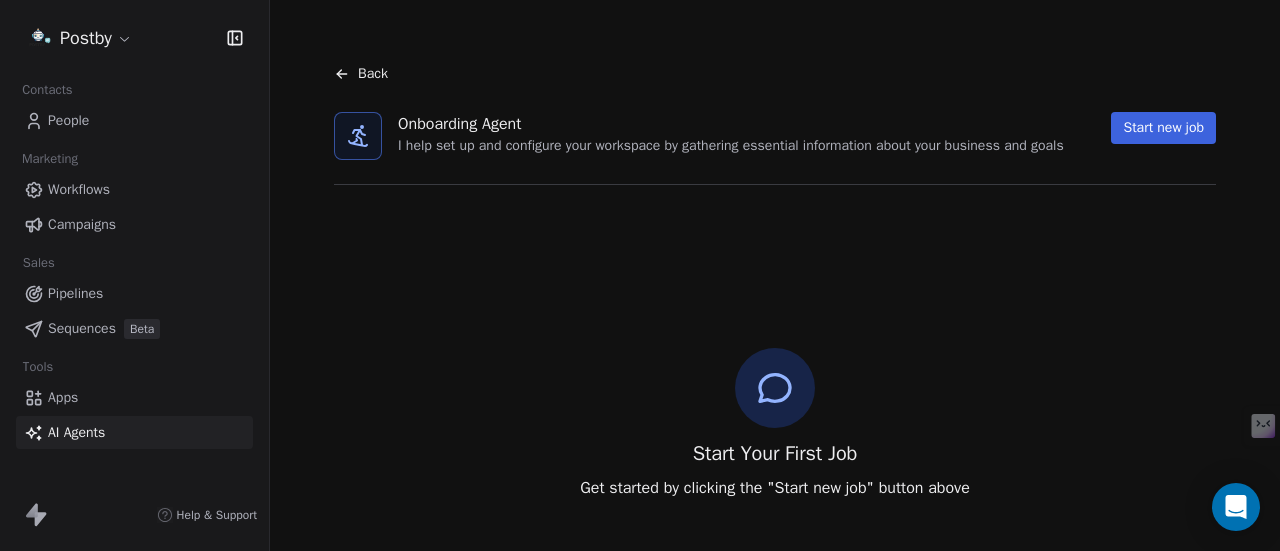 click on "Back" at bounding box center [361, 74] 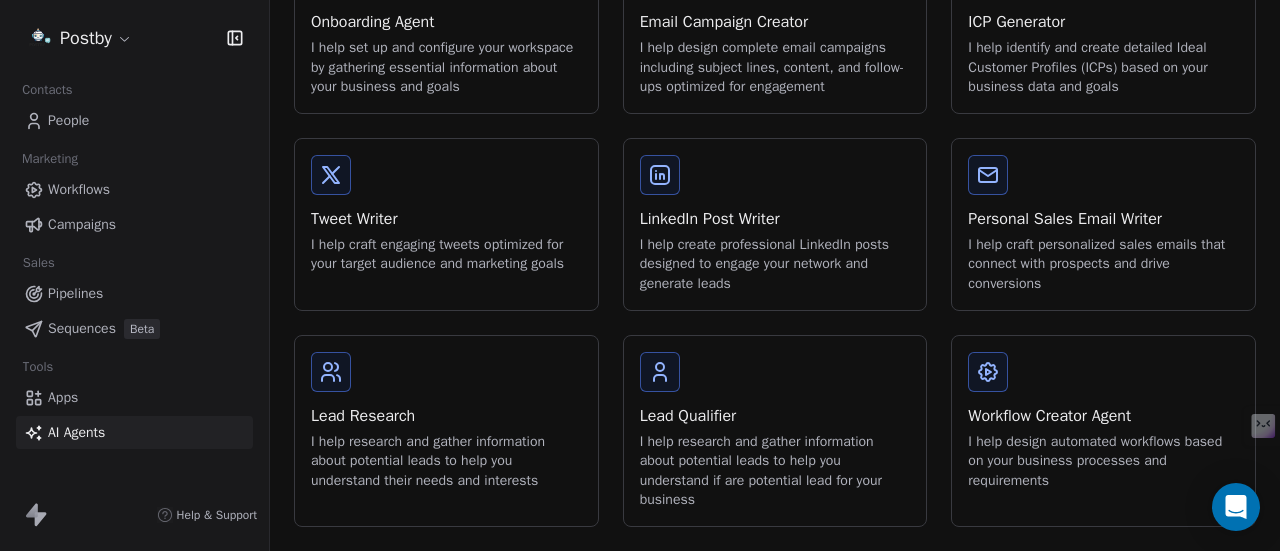 scroll, scrollTop: 197, scrollLeft: 0, axis: vertical 